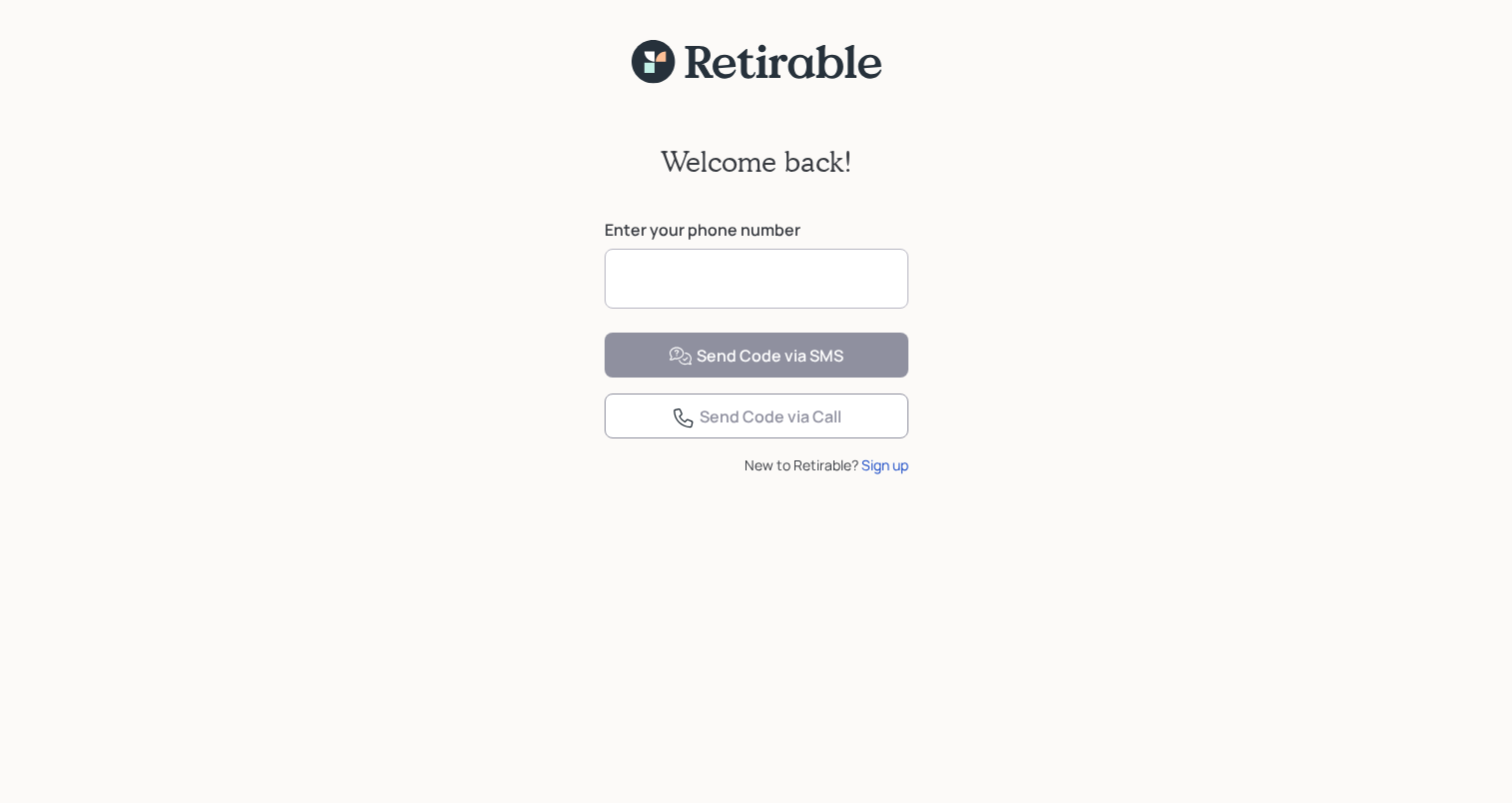scroll, scrollTop: 0, scrollLeft: 0, axis: both 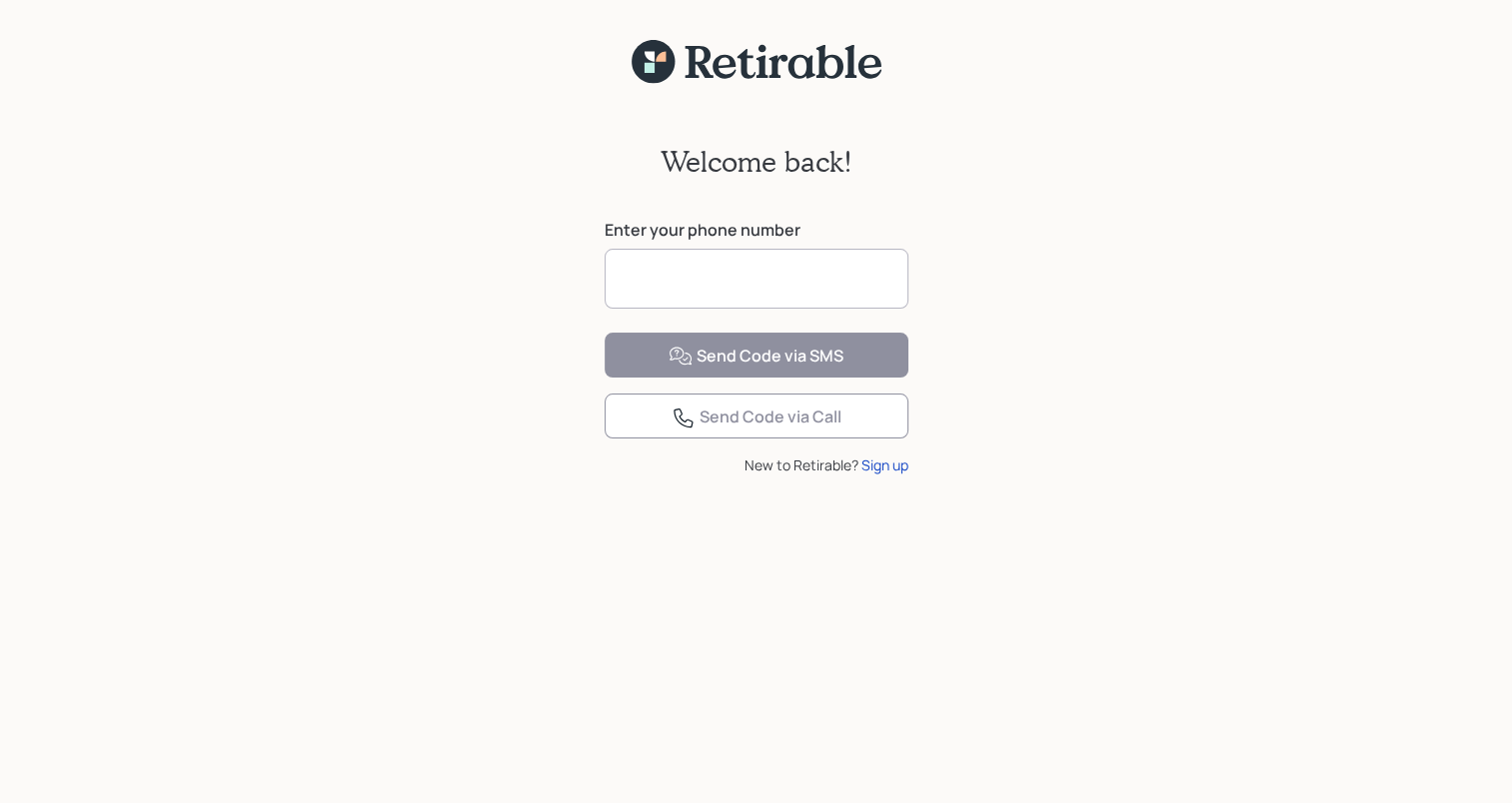 click at bounding box center [756, 279] 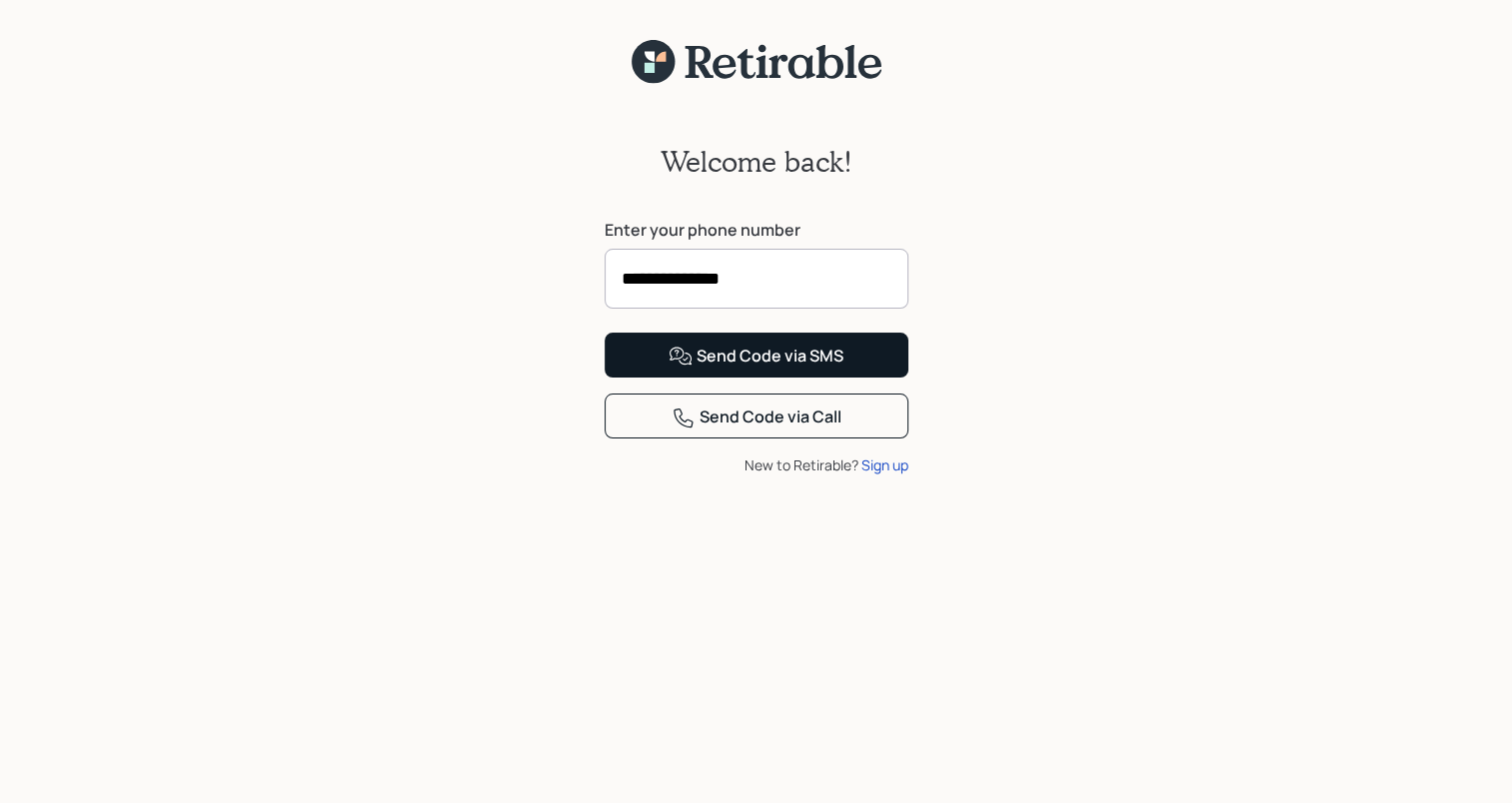 type on "**********" 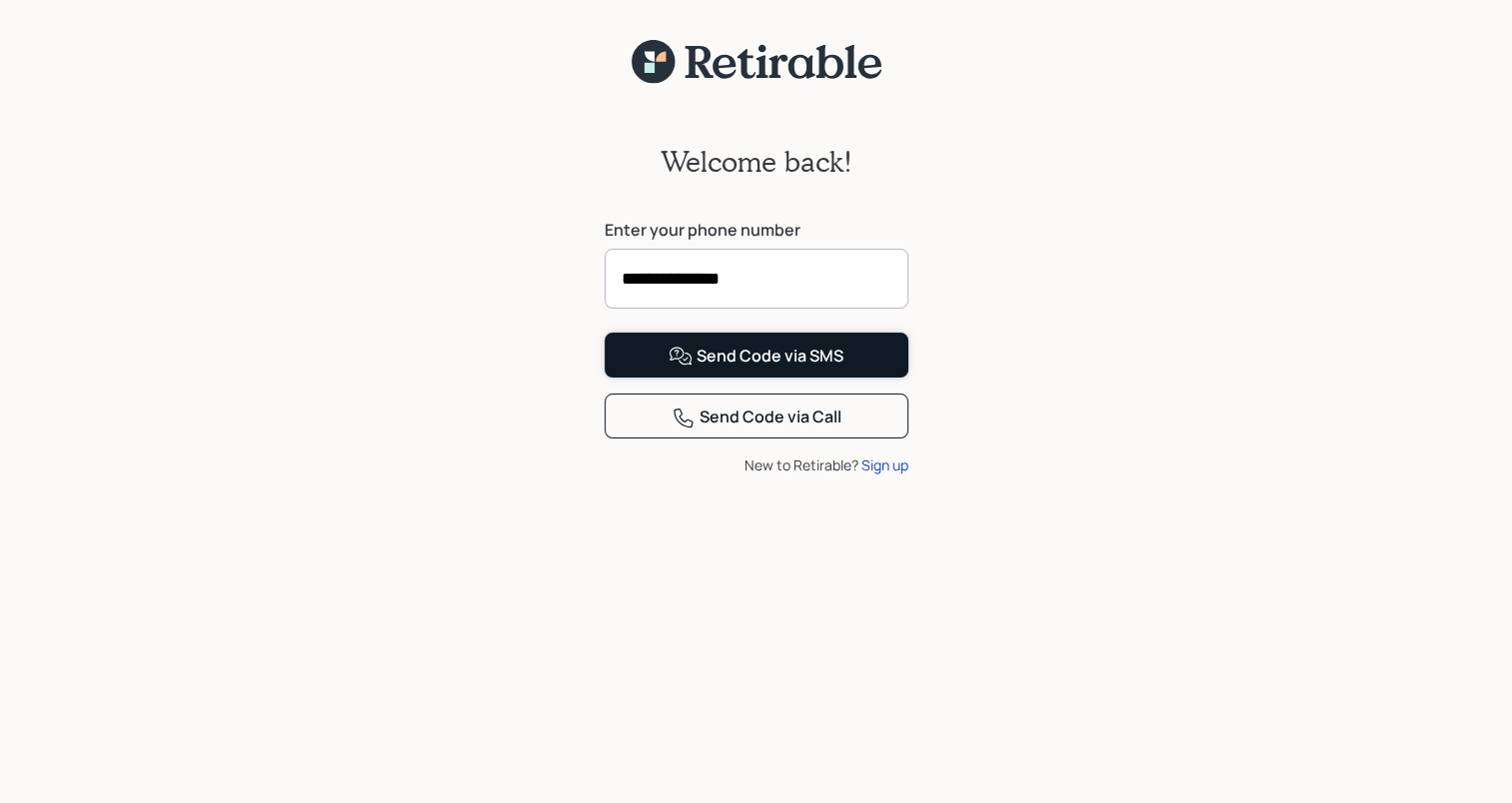 click on "Send Code via SMS" at bounding box center (756, 355) 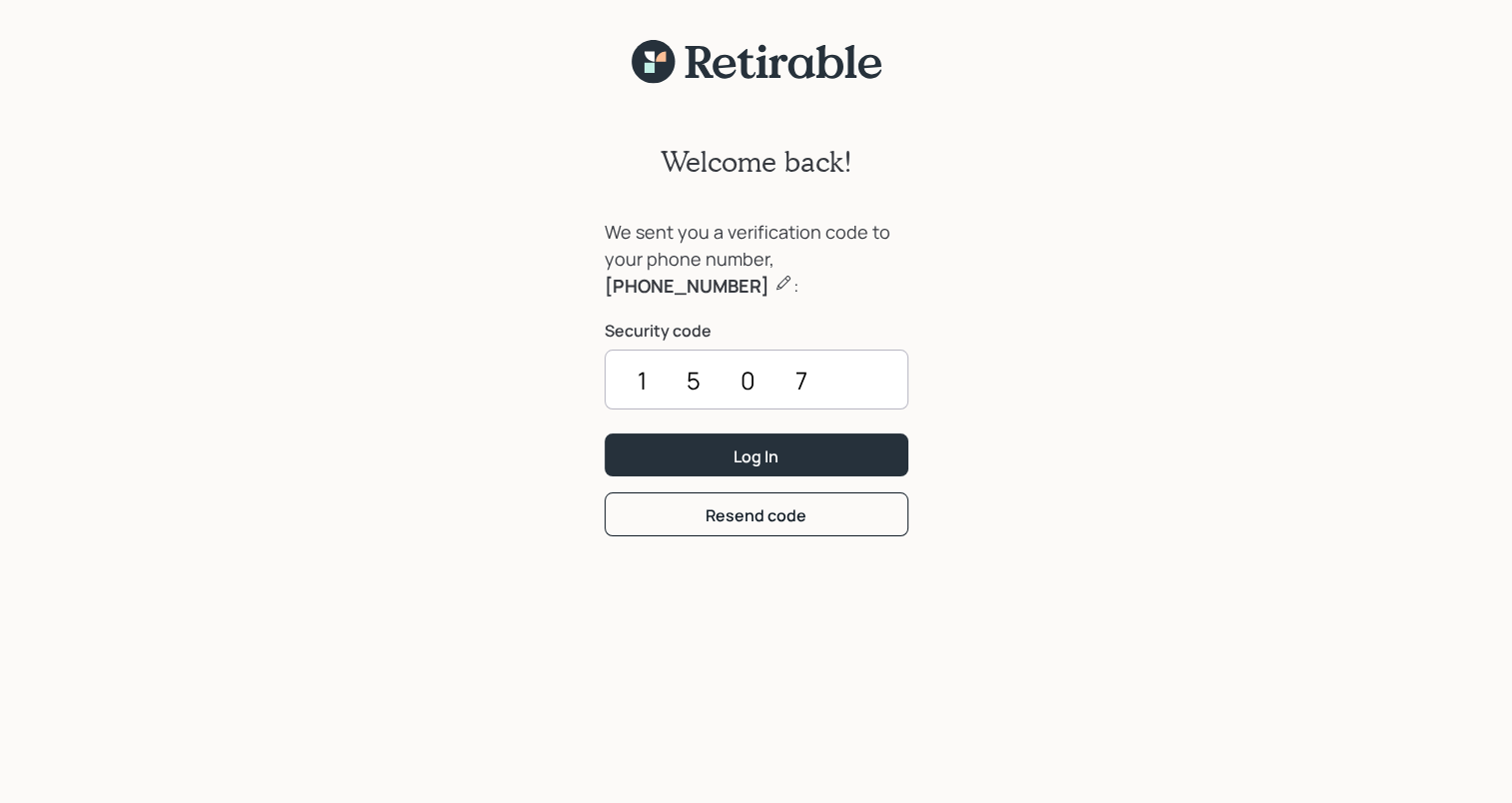 type on "1507" 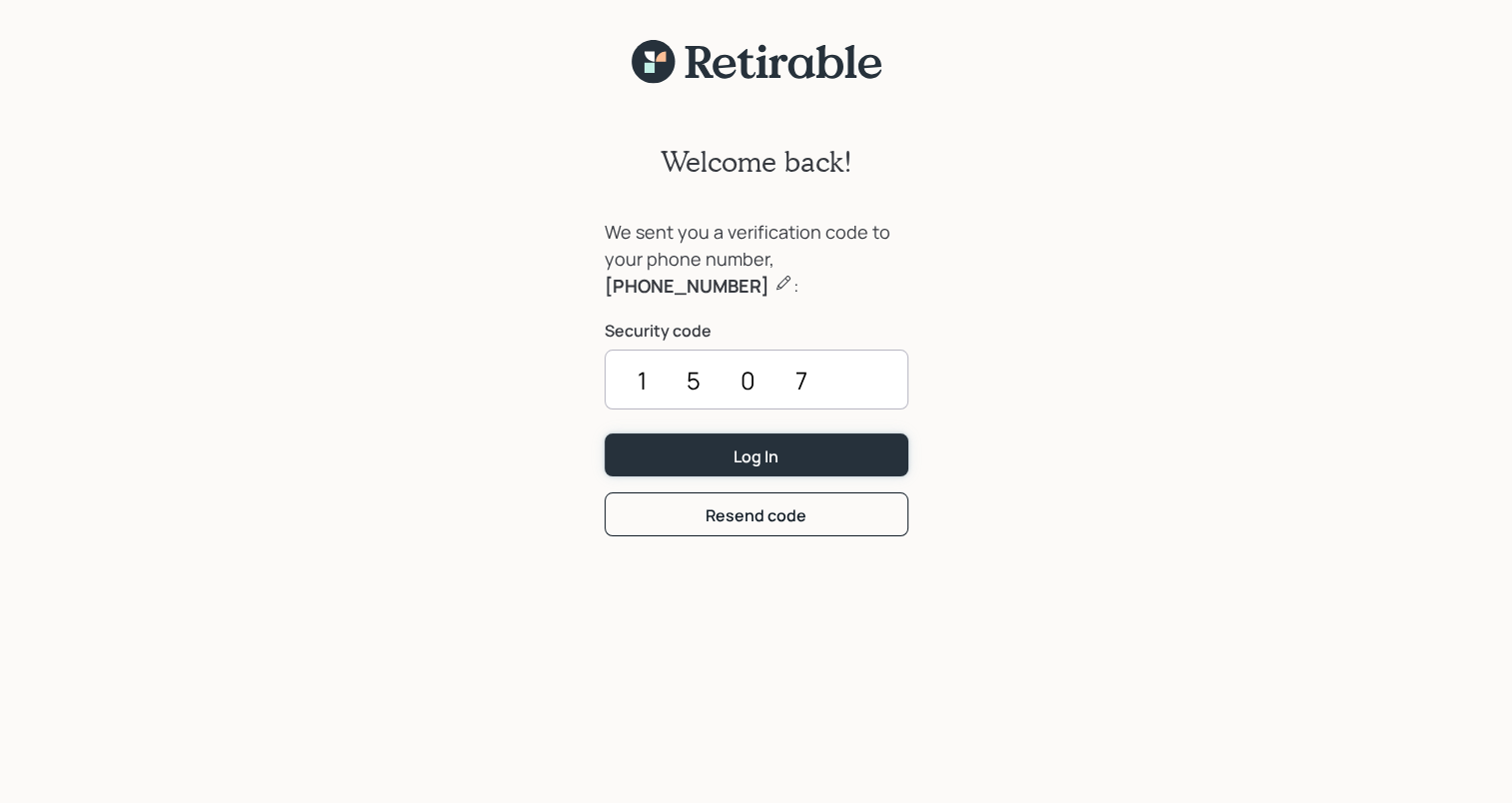 click on "Log In" at bounding box center [756, 454] 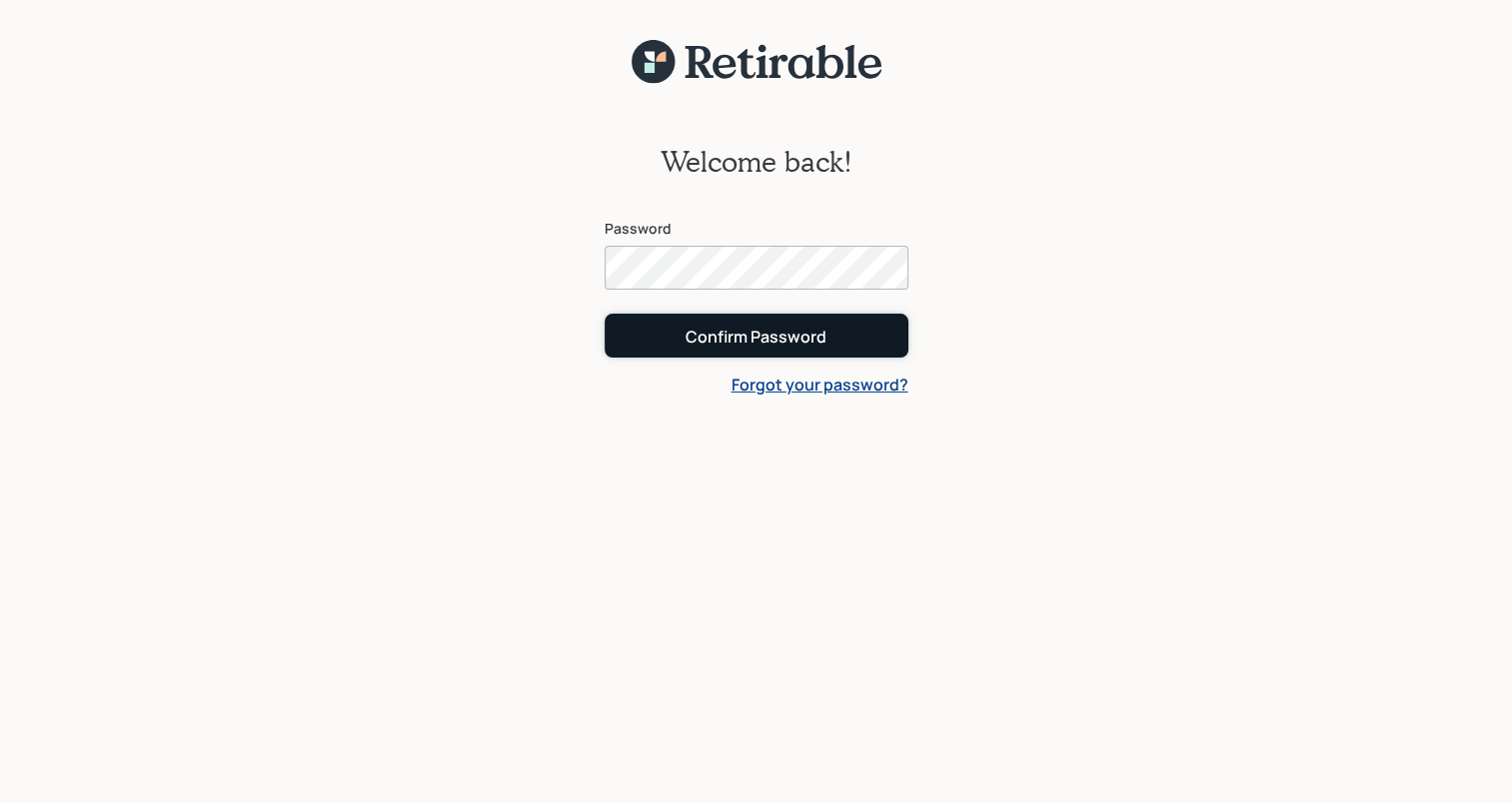 click on "Confirm Password" at bounding box center (756, 337) 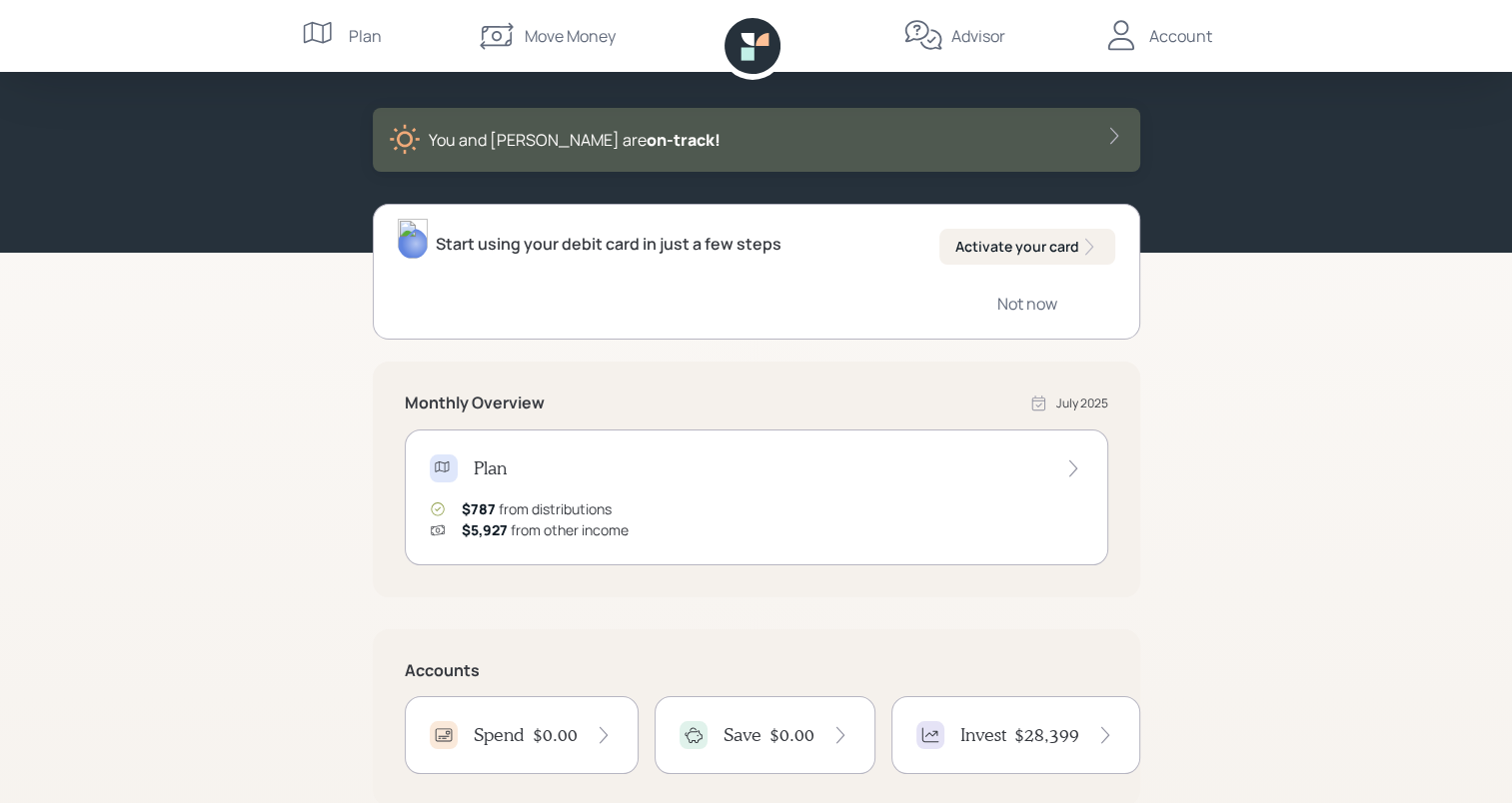 scroll, scrollTop: 0, scrollLeft: 0, axis: both 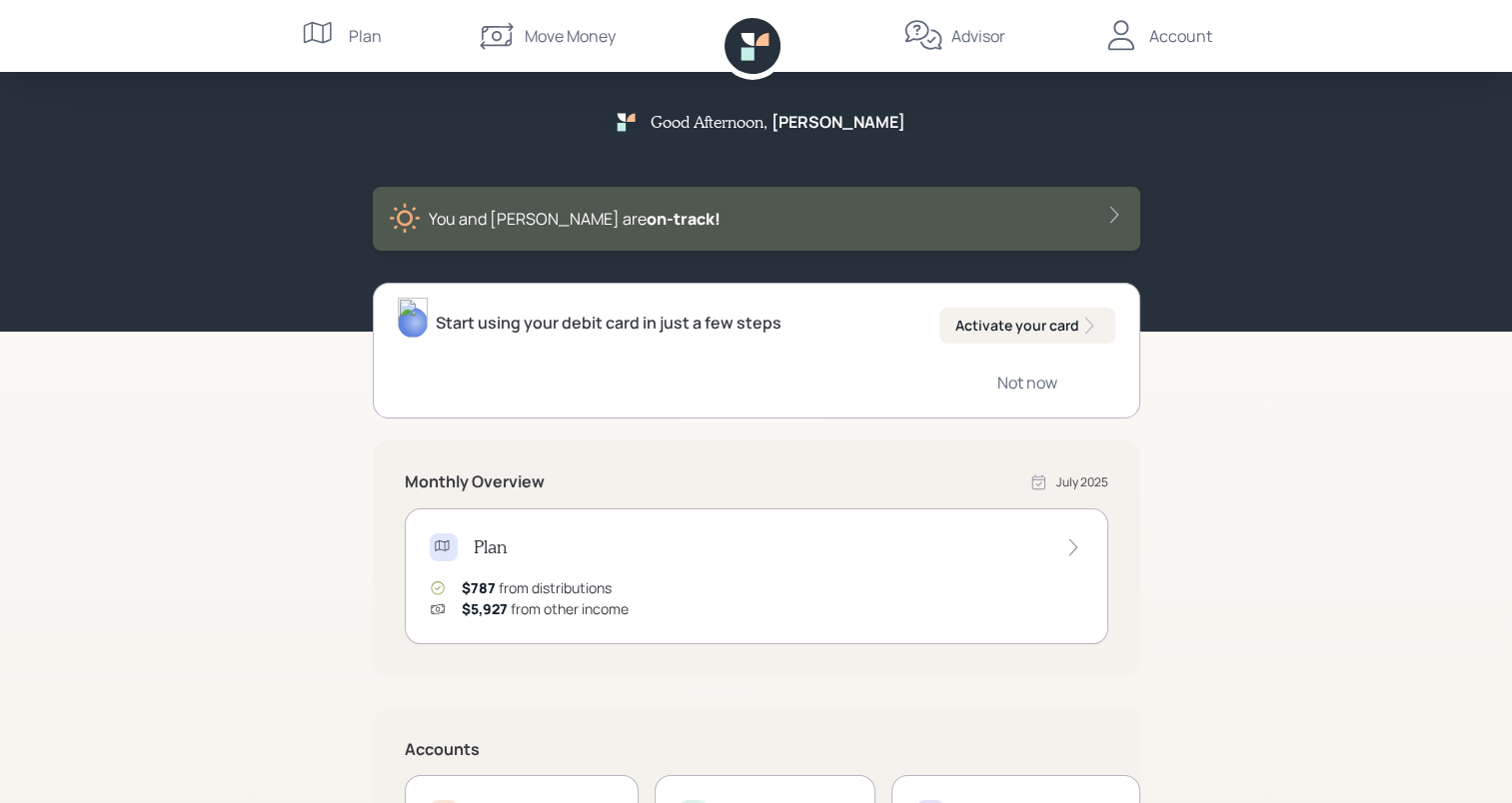 click 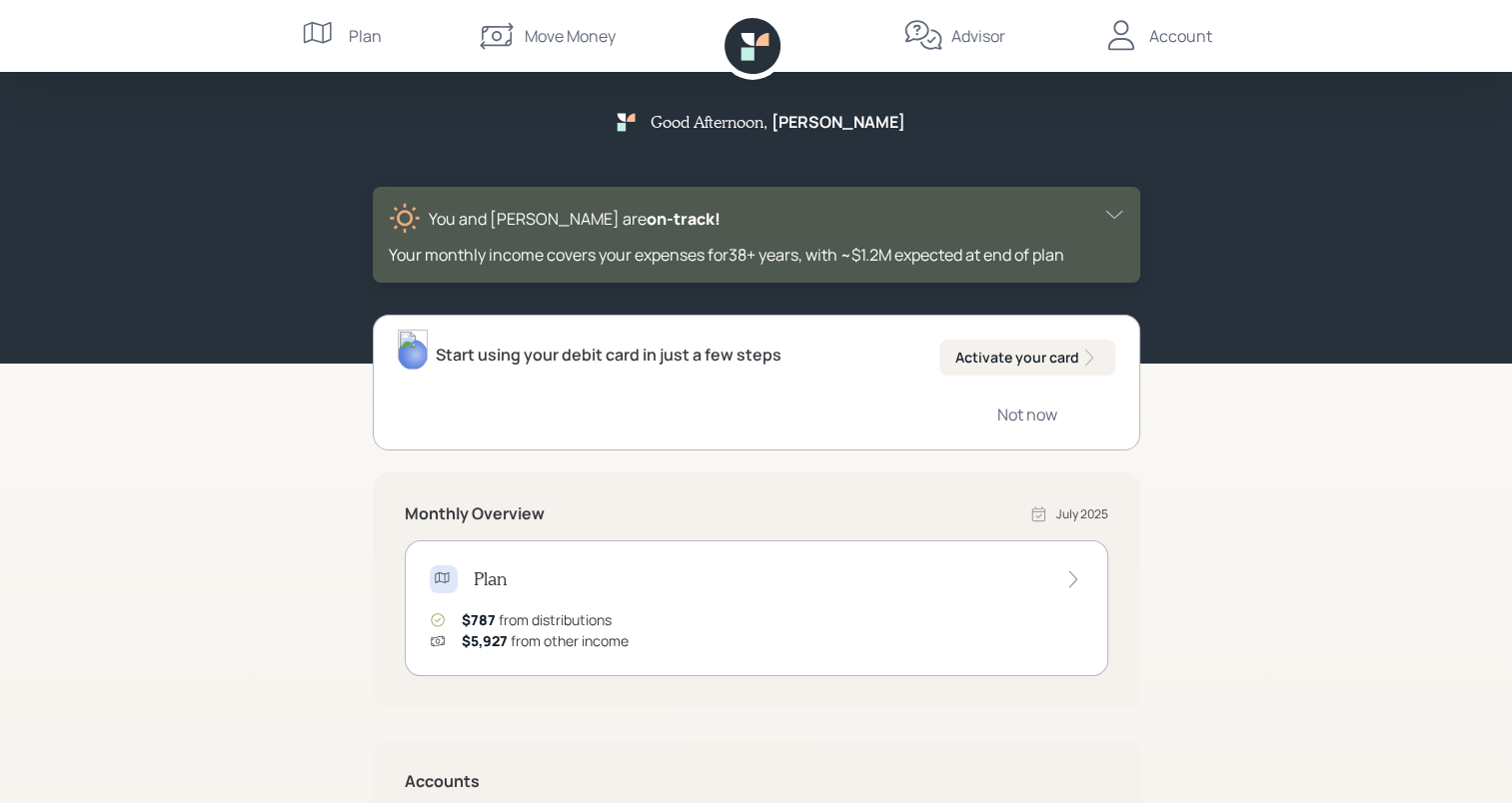 click 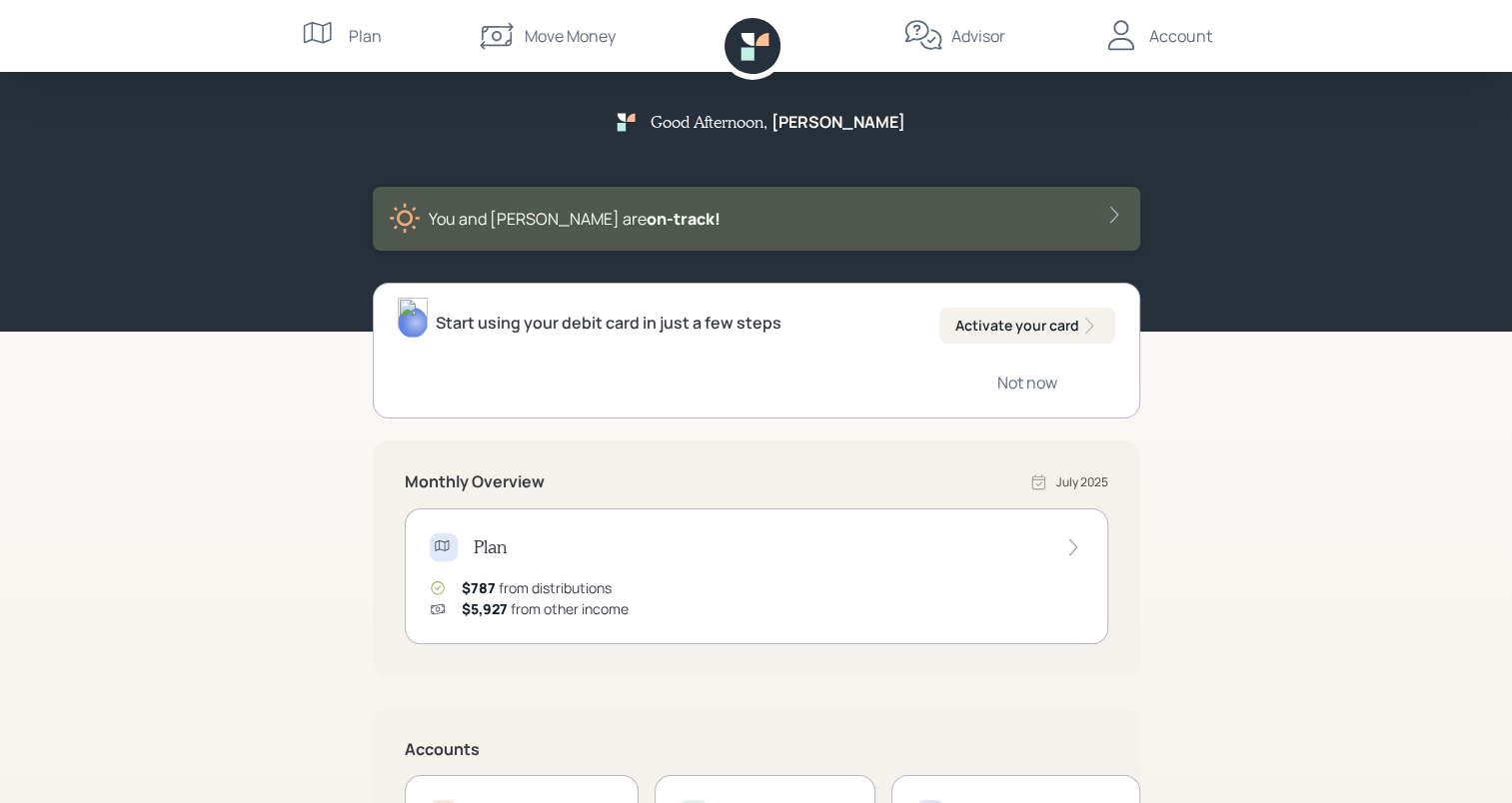click on "Advisor" at bounding box center (978, 36) 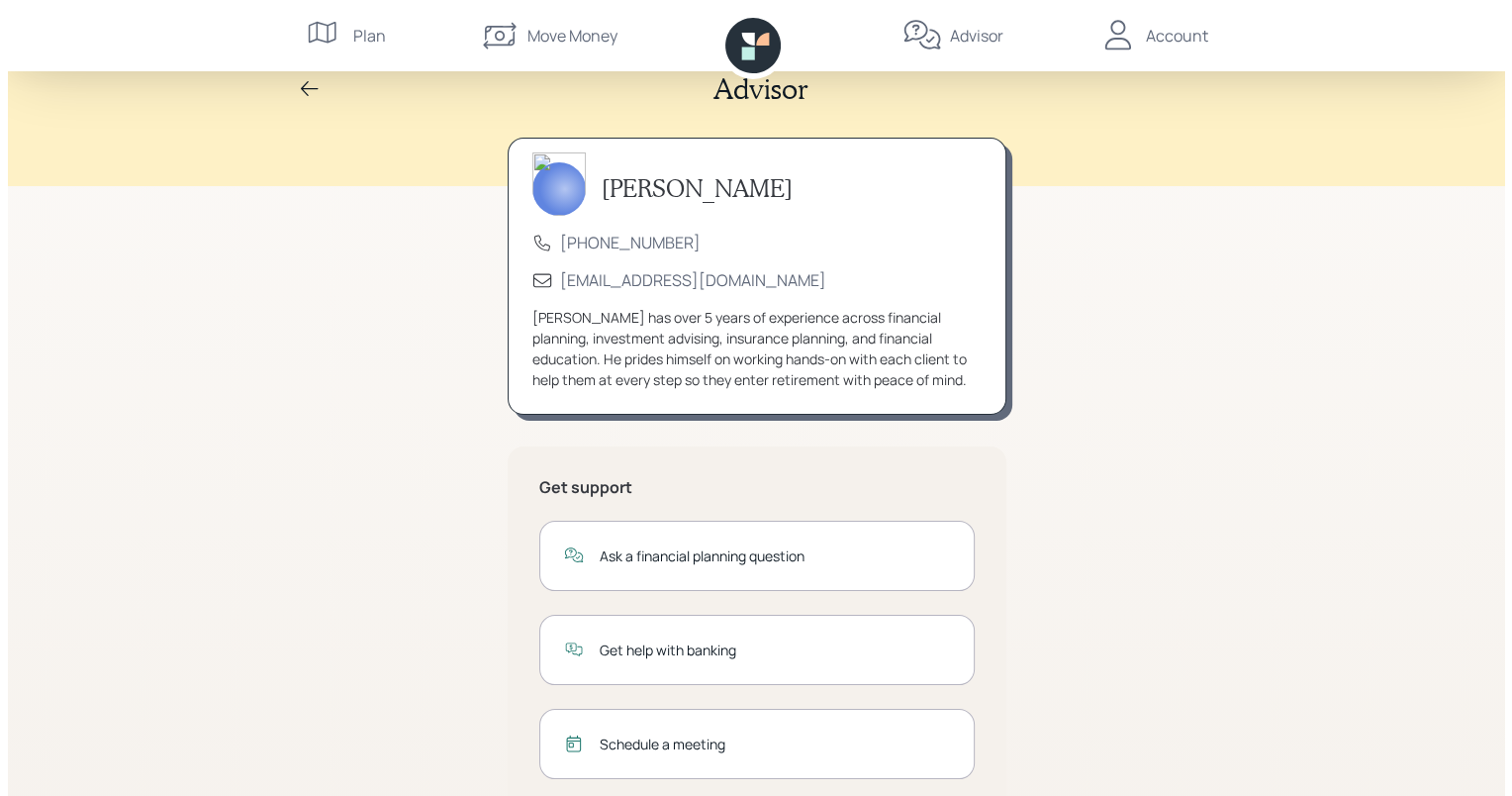 scroll, scrollTop: 0, scrollLeft: 0, axis: both 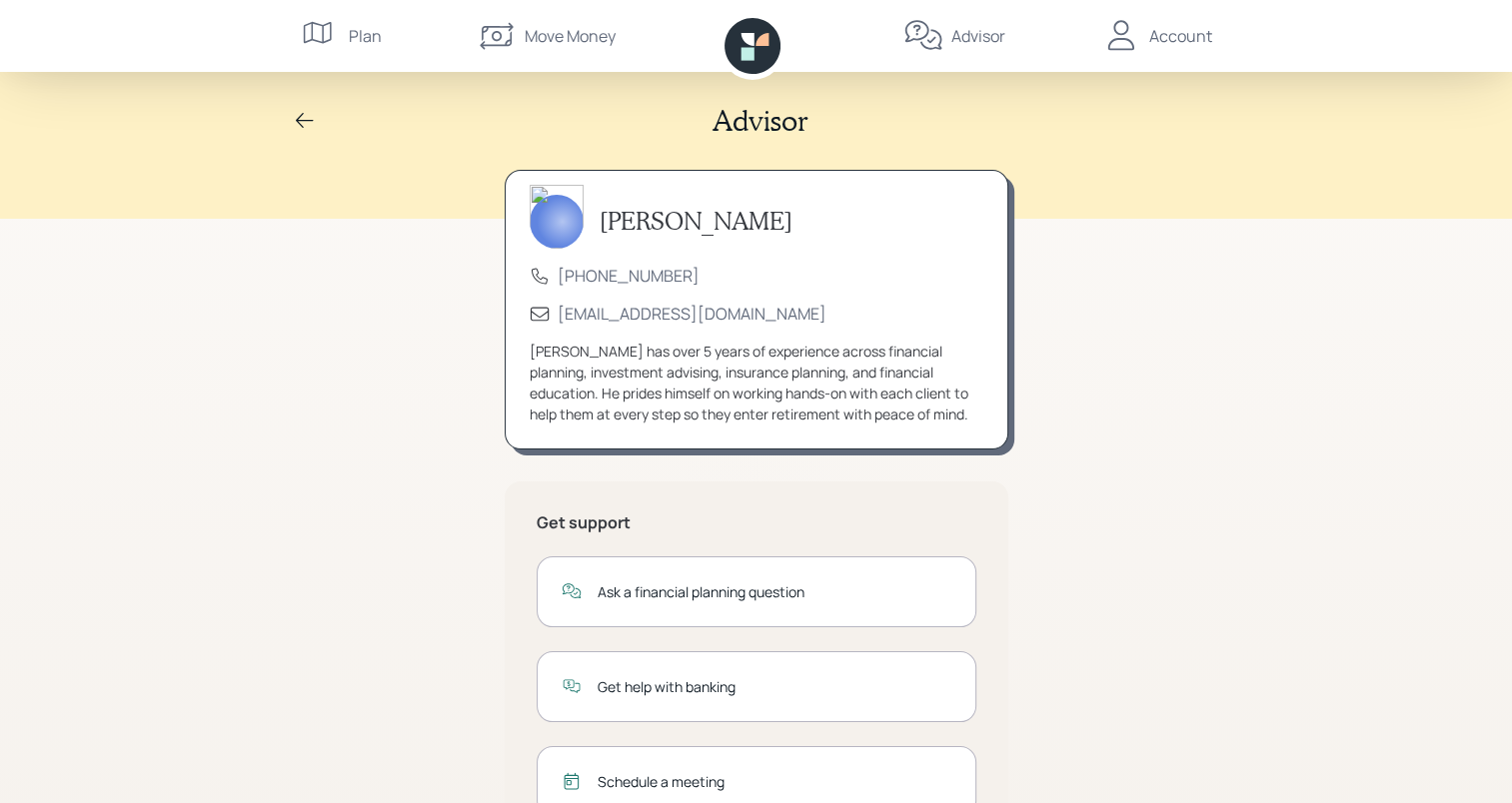 click on "Move Money" at bounding box center [570, 36] 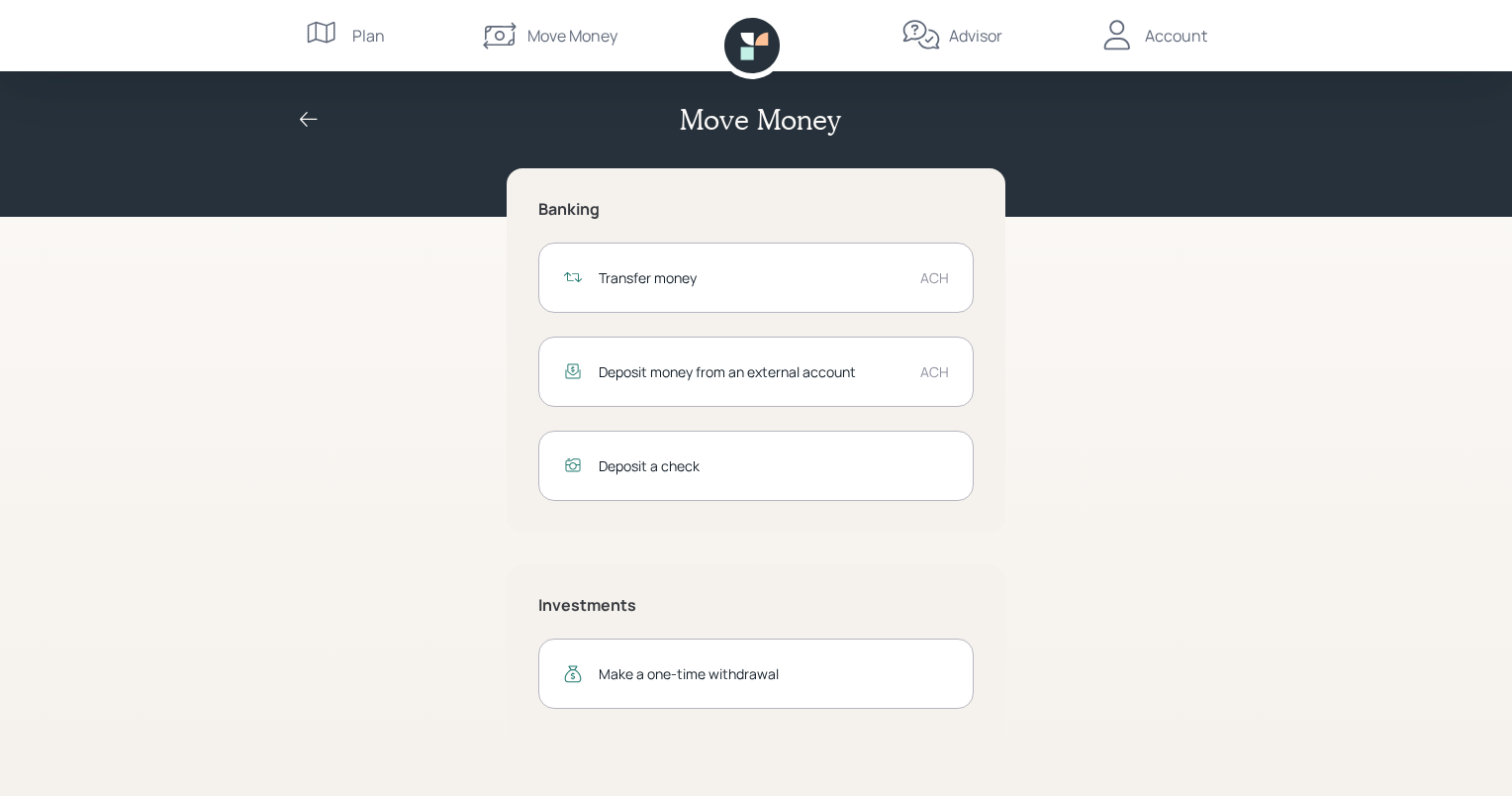 click on "Transfer money" at bounding box center [751, 277] 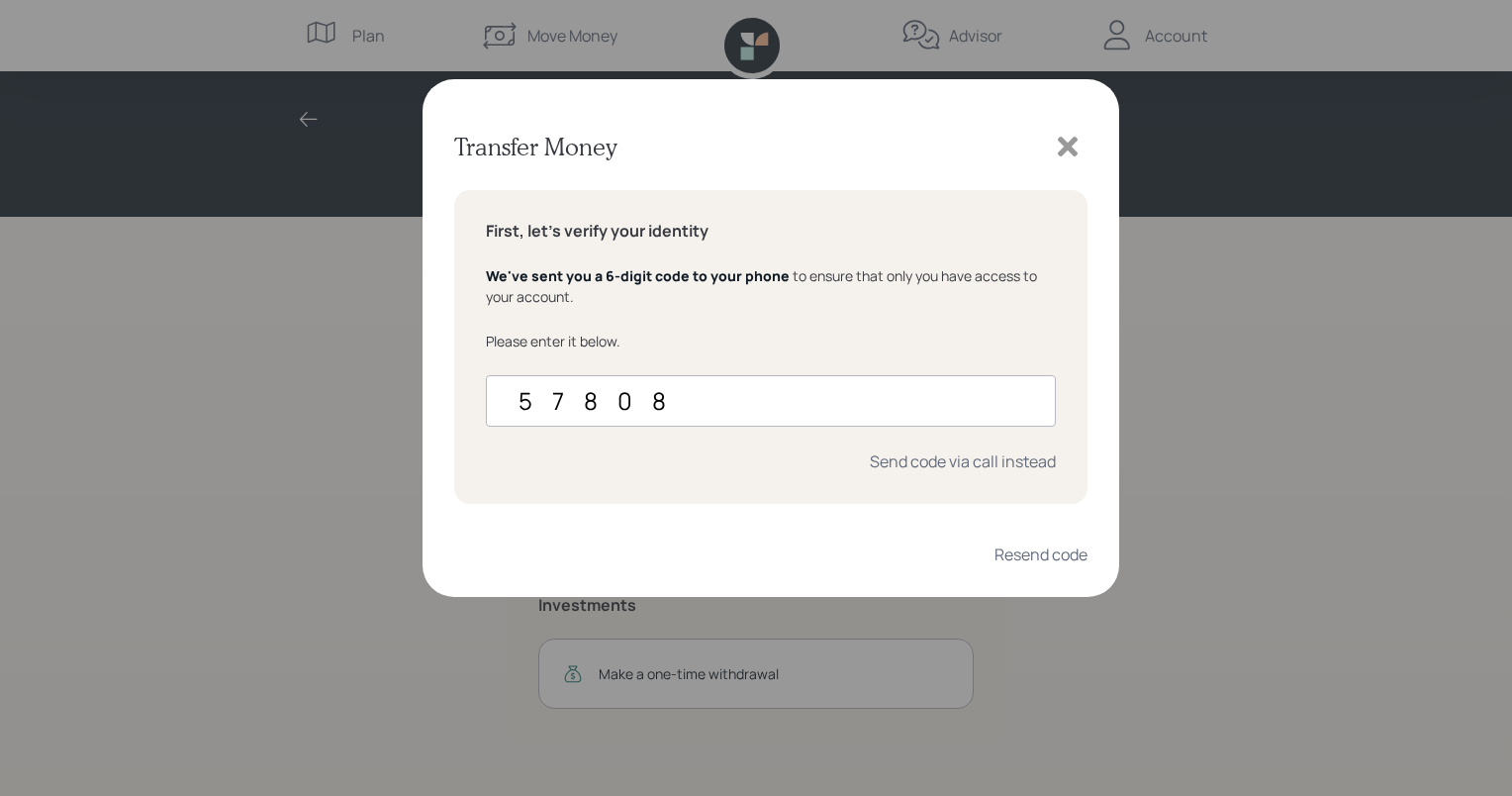 type on "578082" 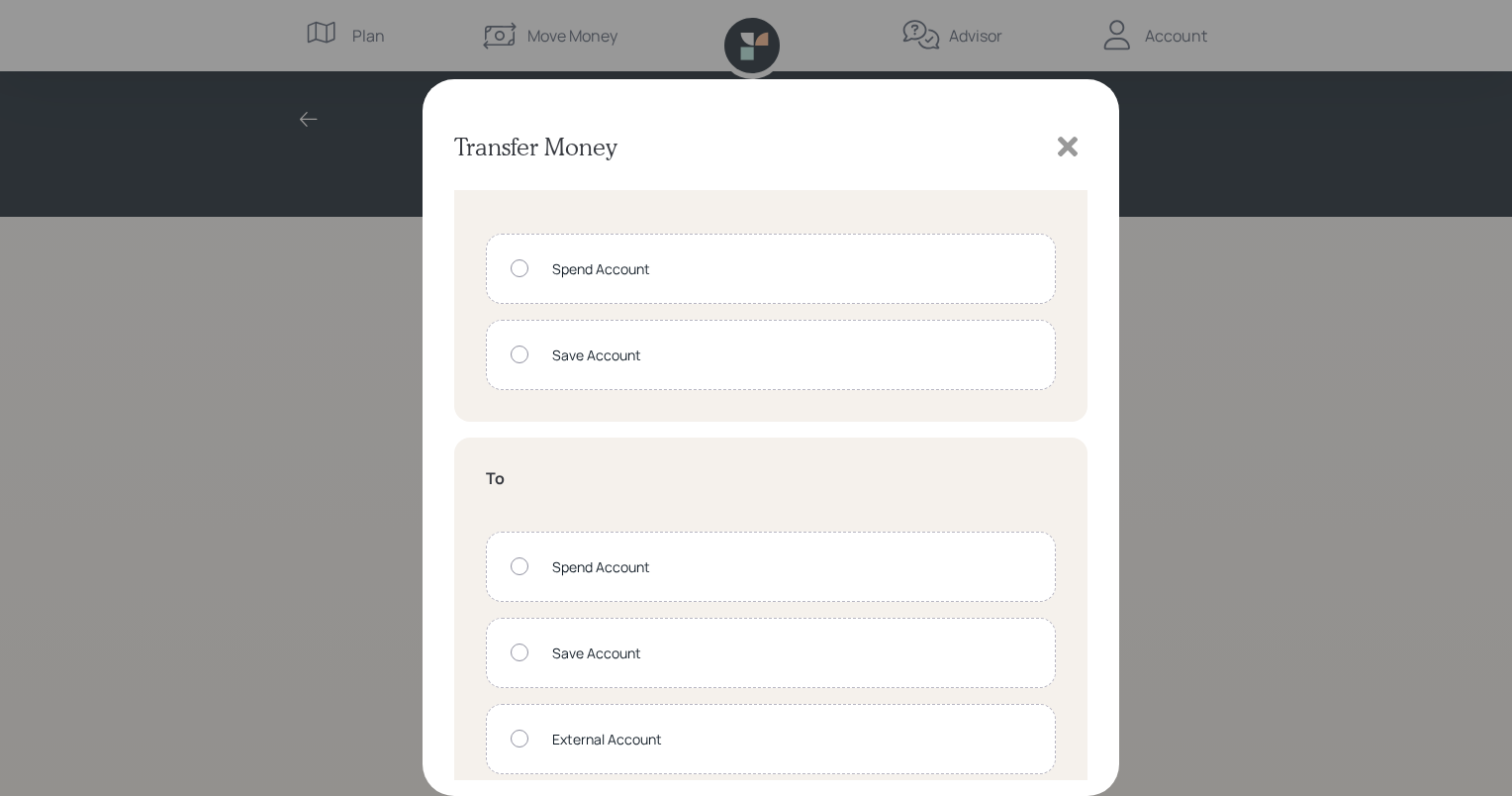 scroll, scrollTop: 74, scrollLeft: 0, axis: vertical 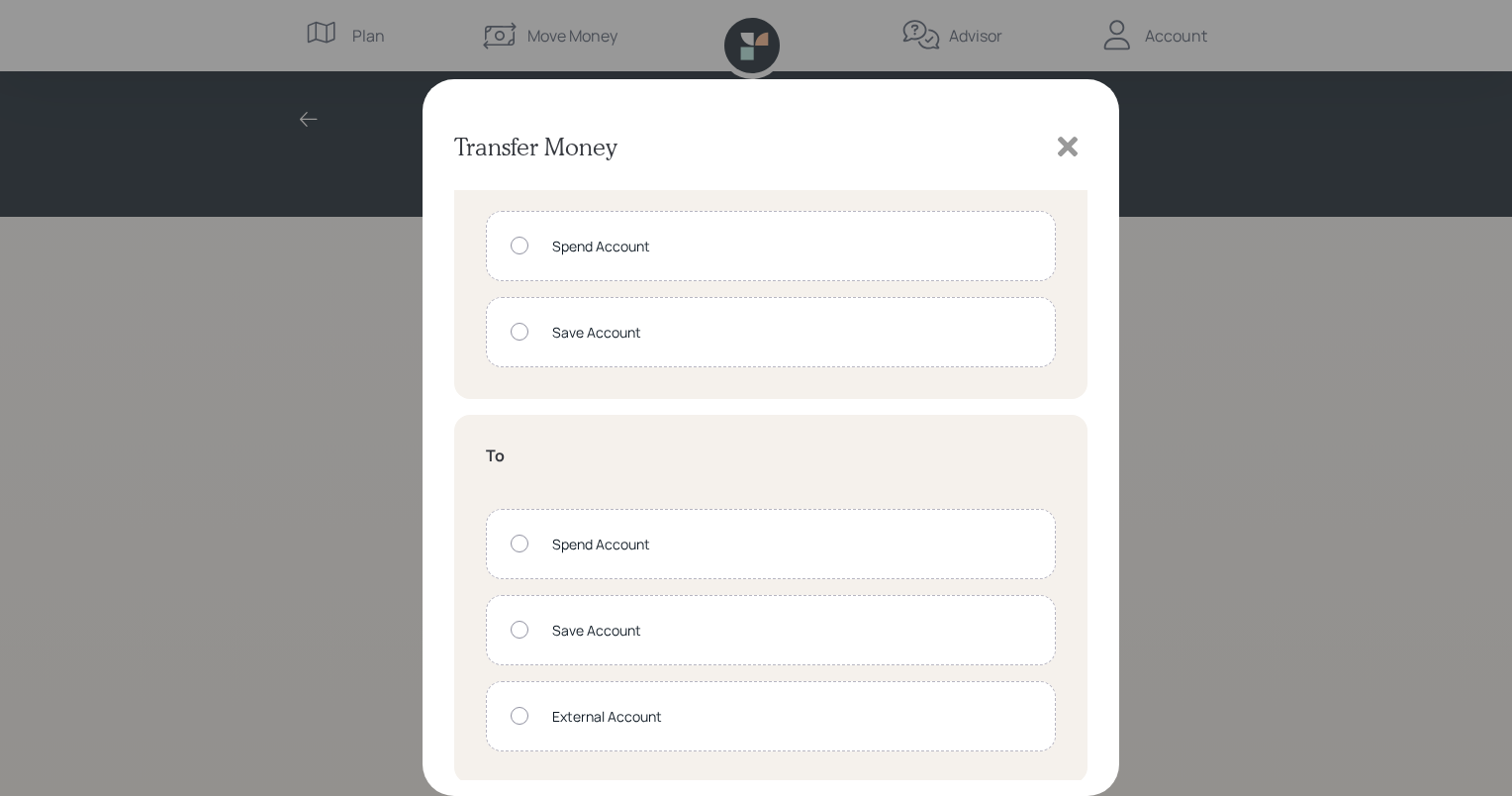 click at bounding box center (520, 246) 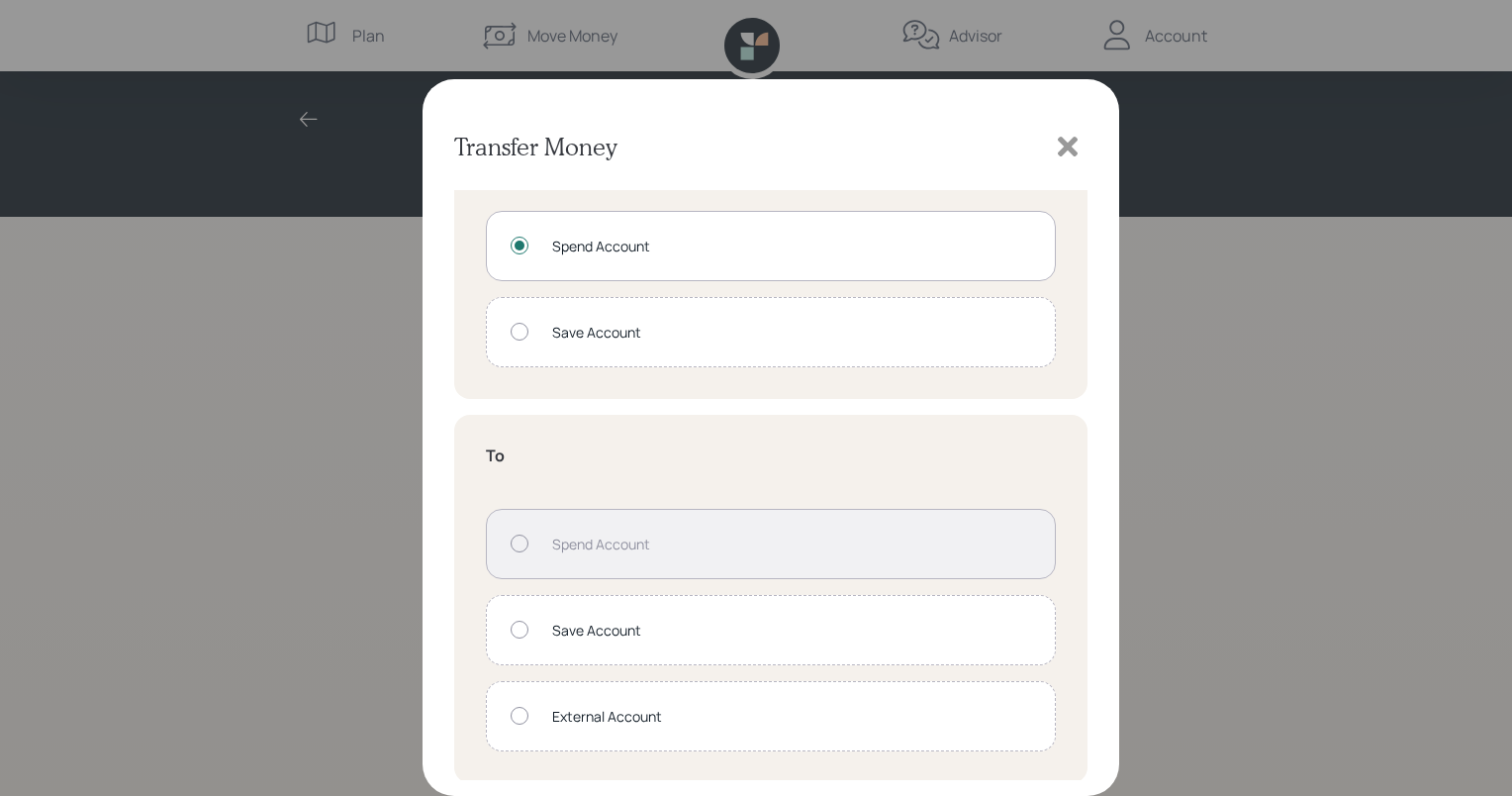 click at bounding box center (520, 716) 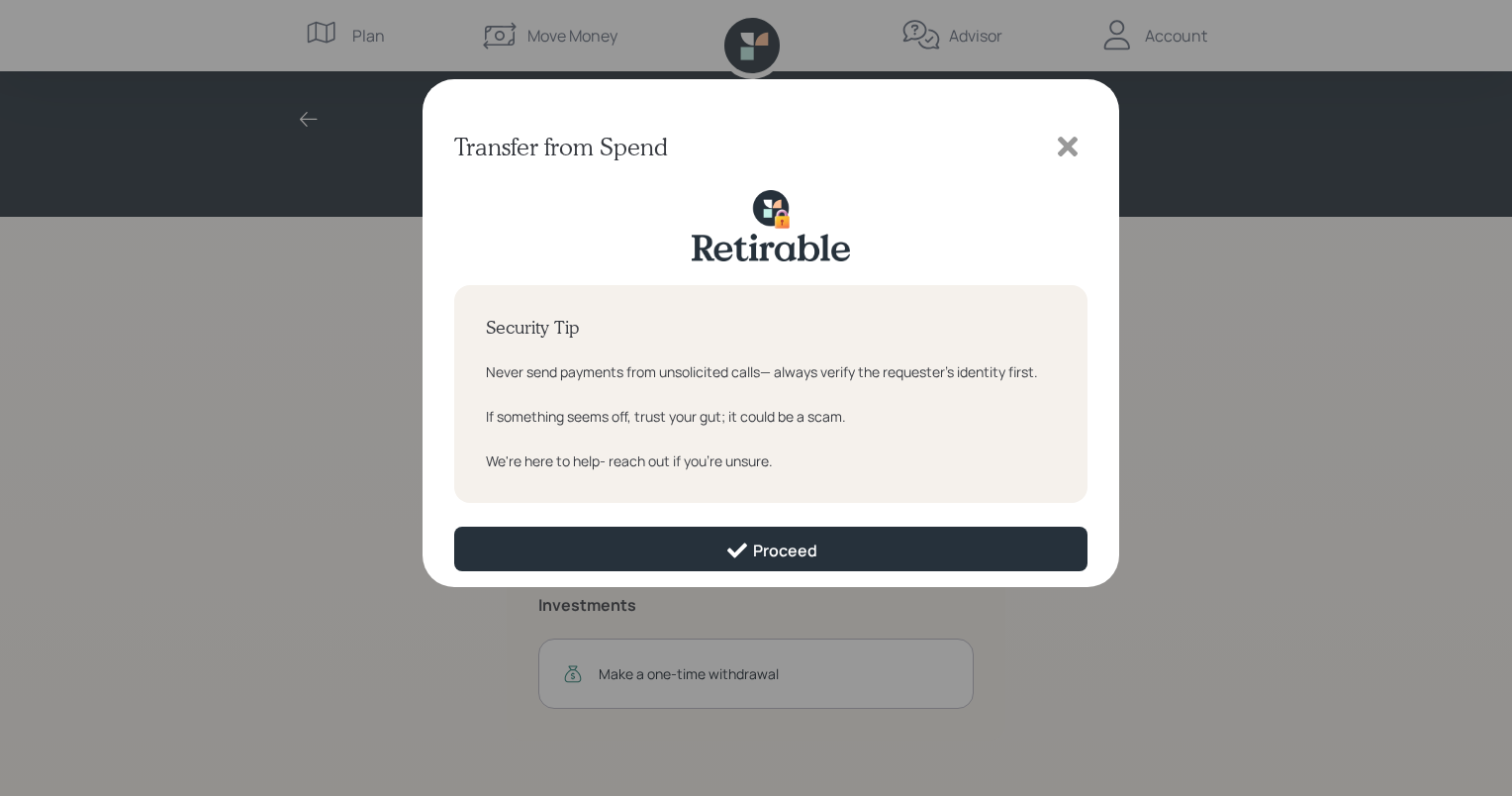 scroll, scrollTop: 0, scrollLeft: 0, axis: both 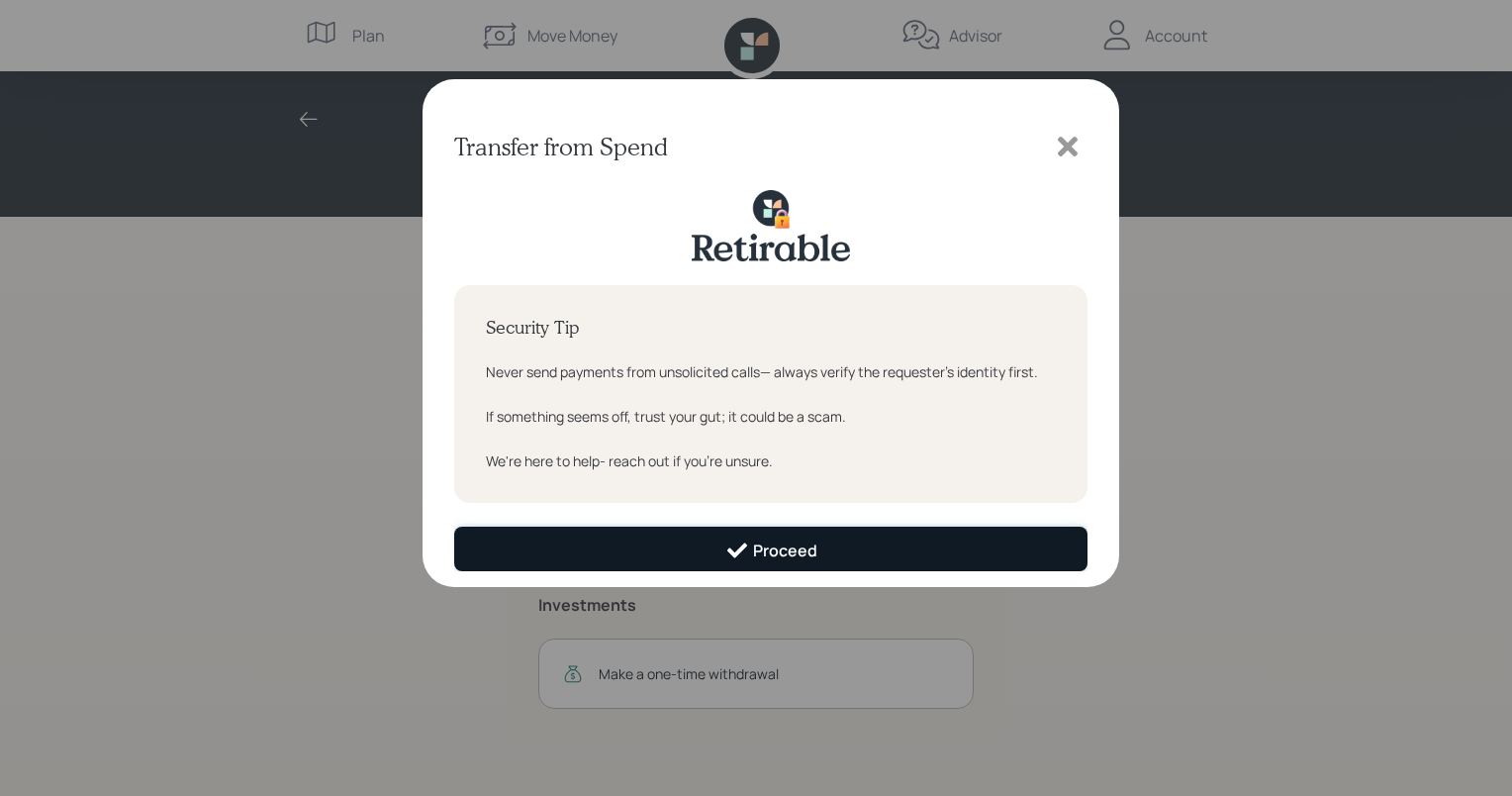 click 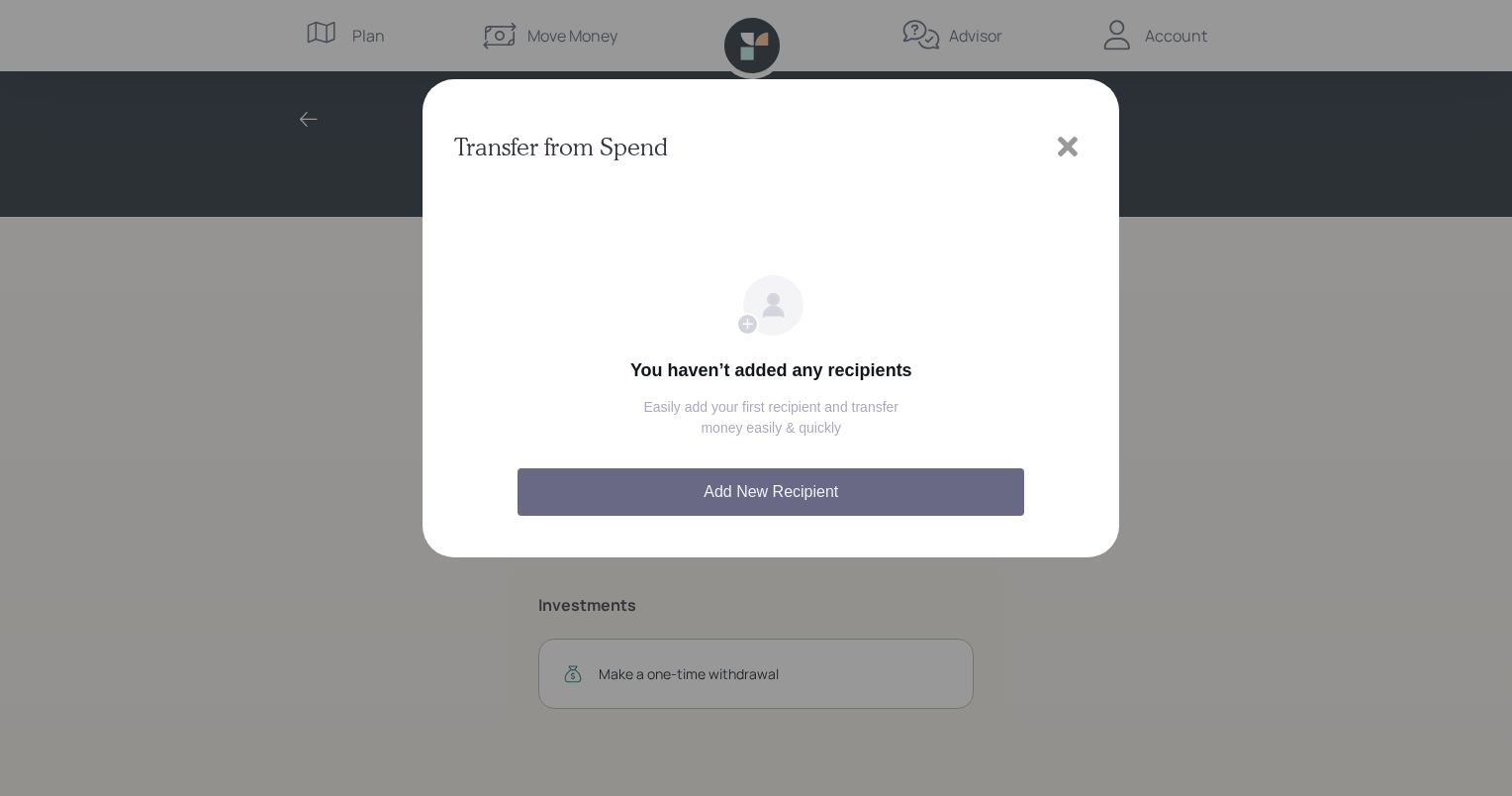 click on "Add New Recipient" at bounding box center (771, 492) 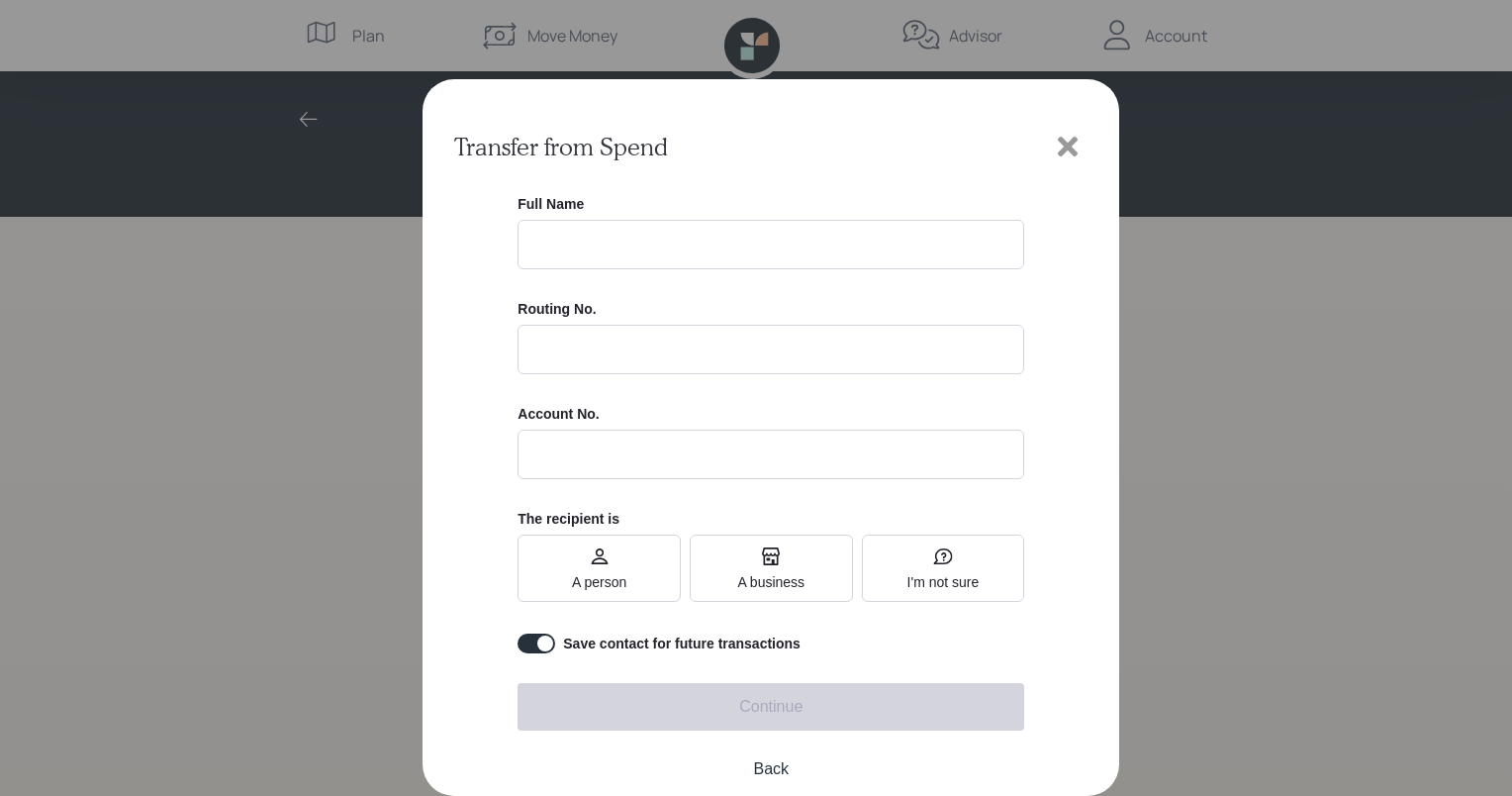 click 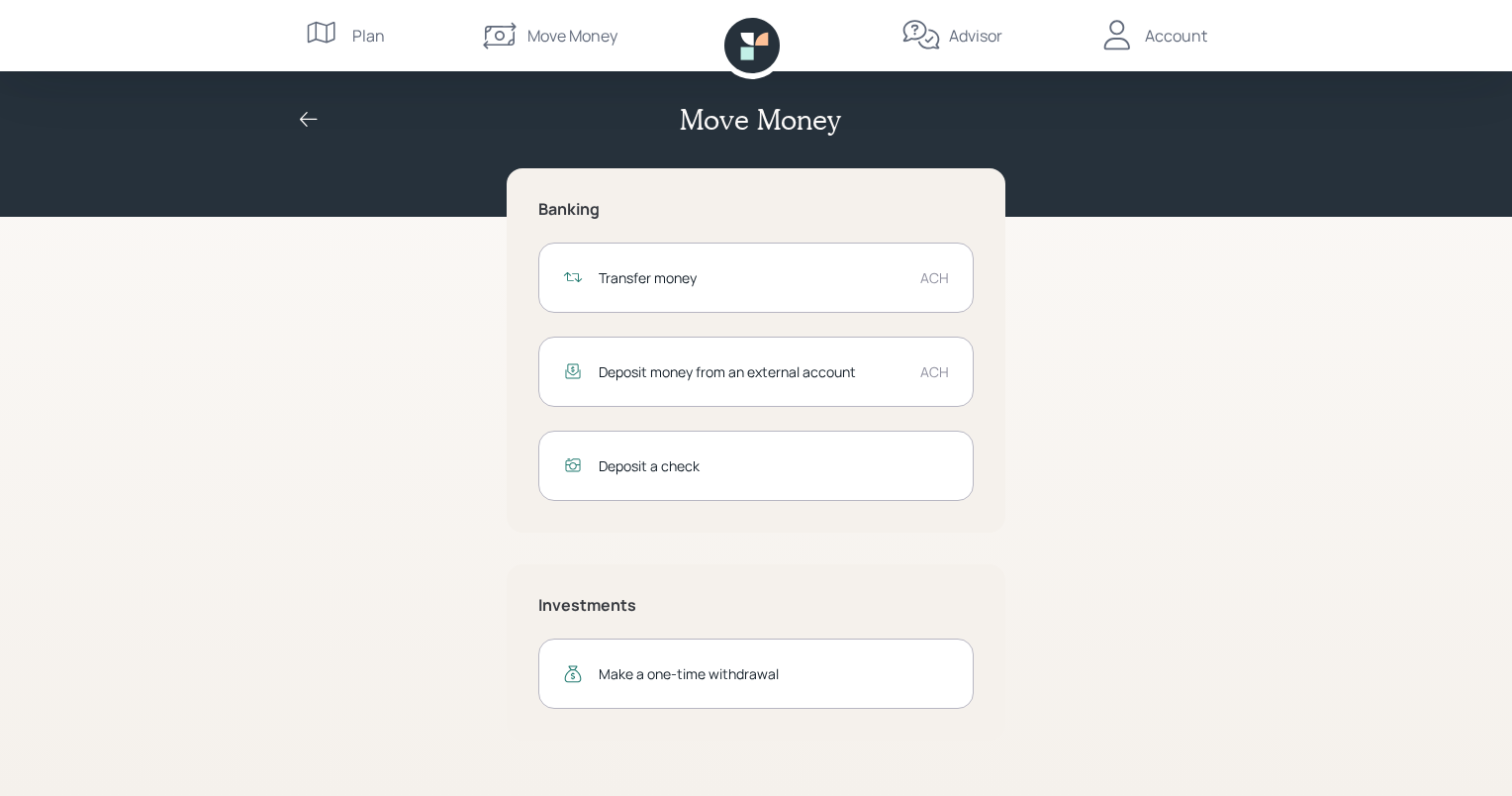 click on "Transfer money" at bounding box center [751, 277] 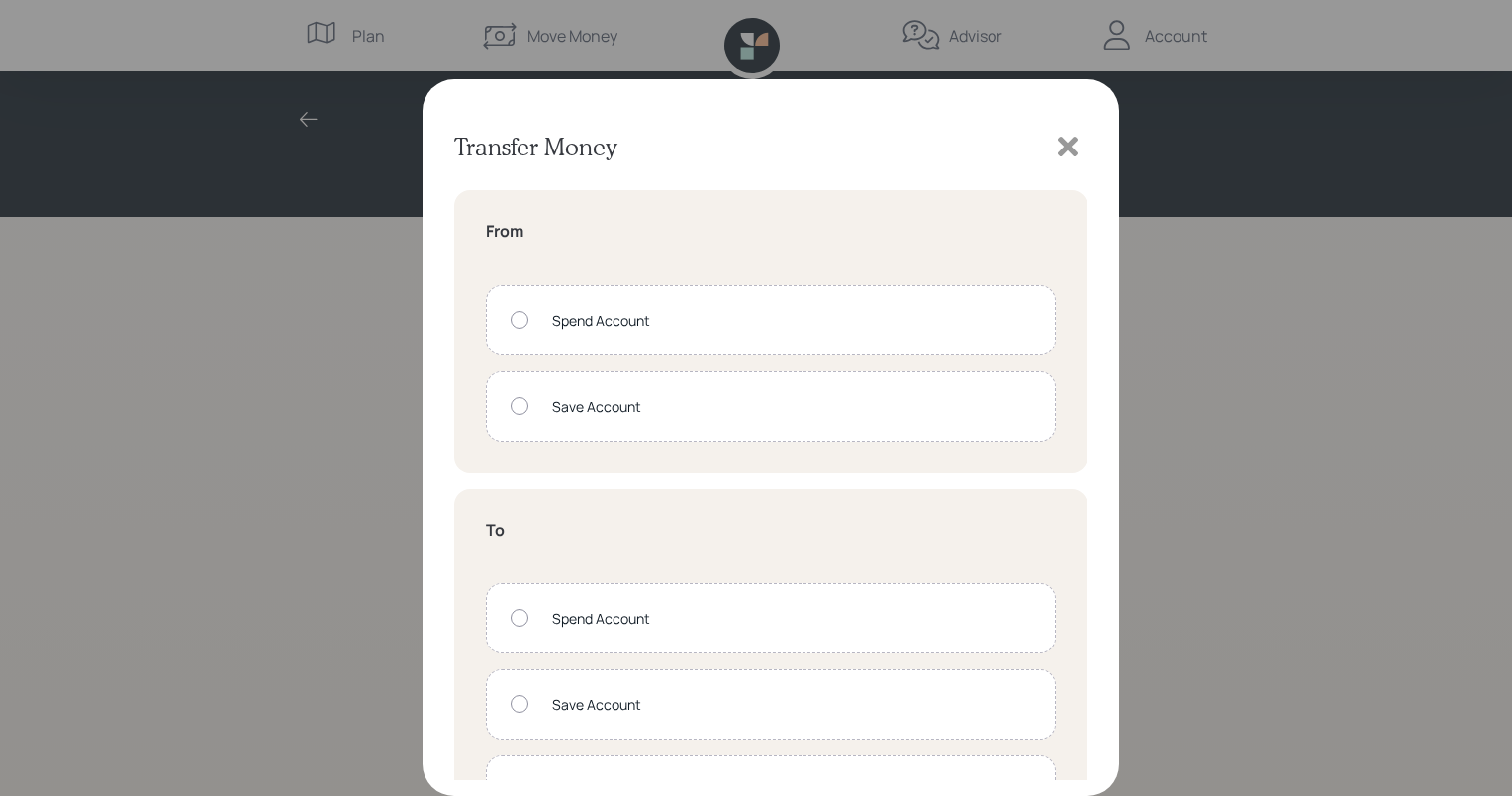 click at bounding box center (520, 406) 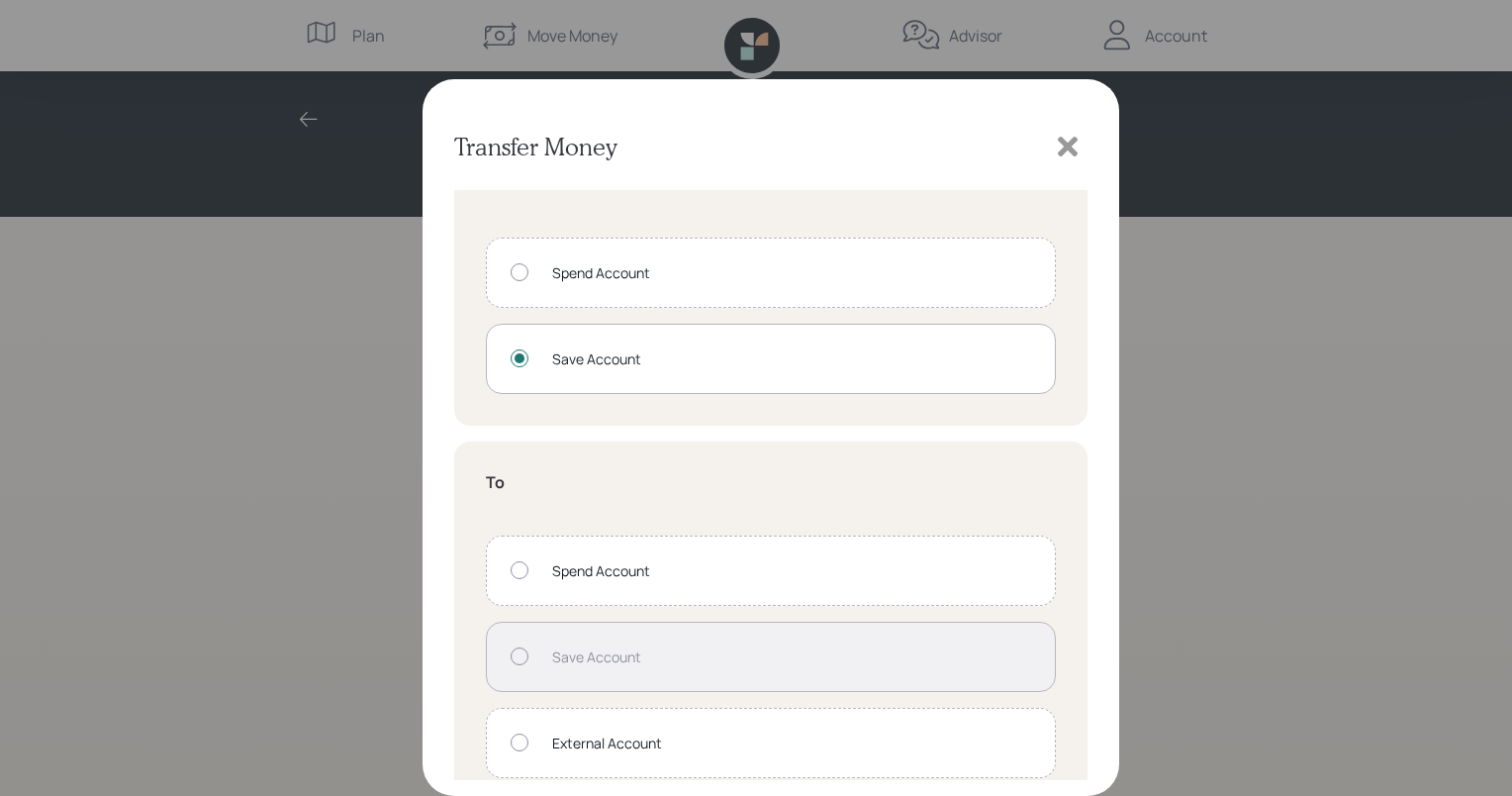 scroll, scrollTop: 74, scrollLeft: 0, axis: vertical 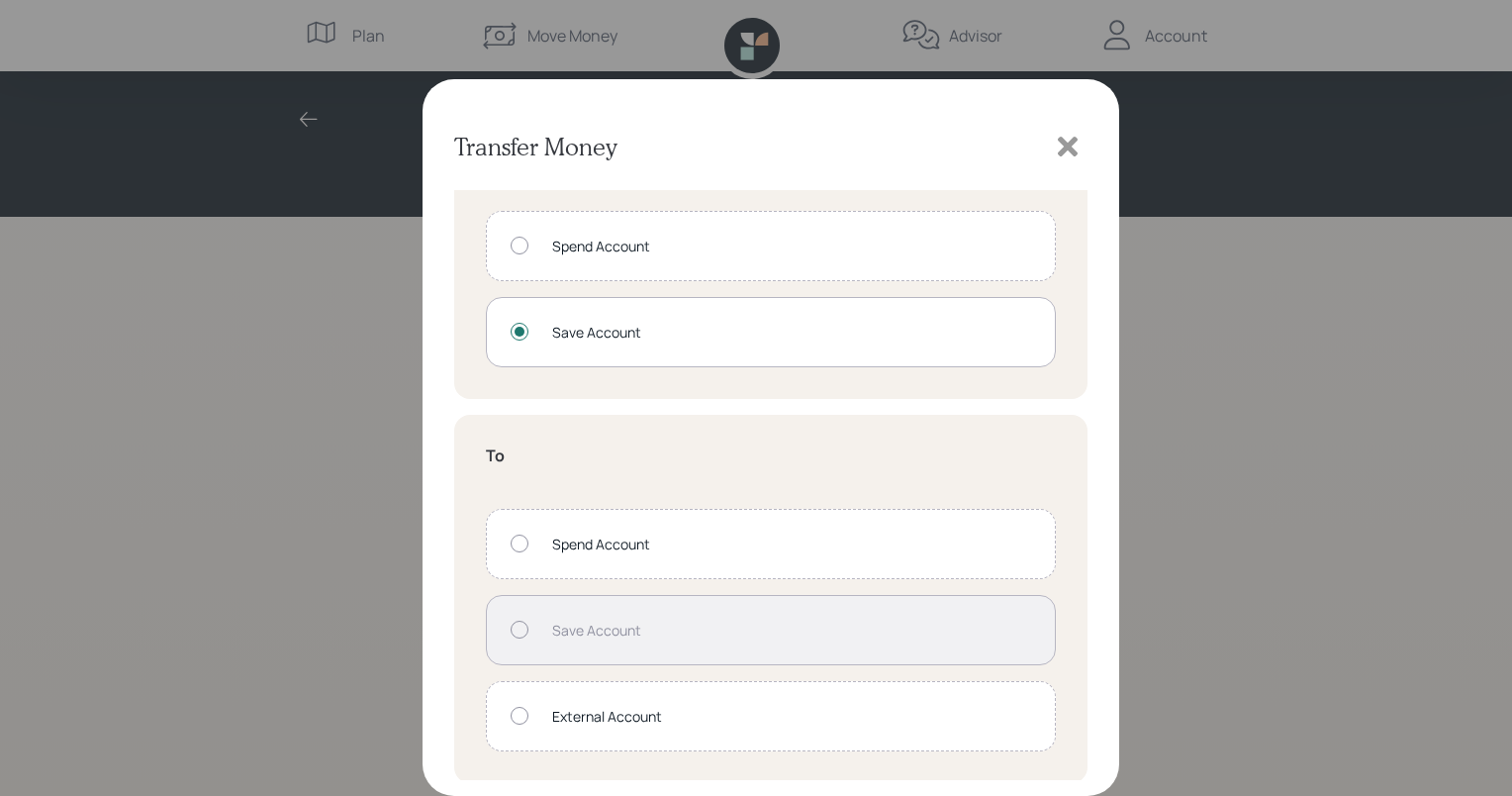 click at bounding box center (520, 716) 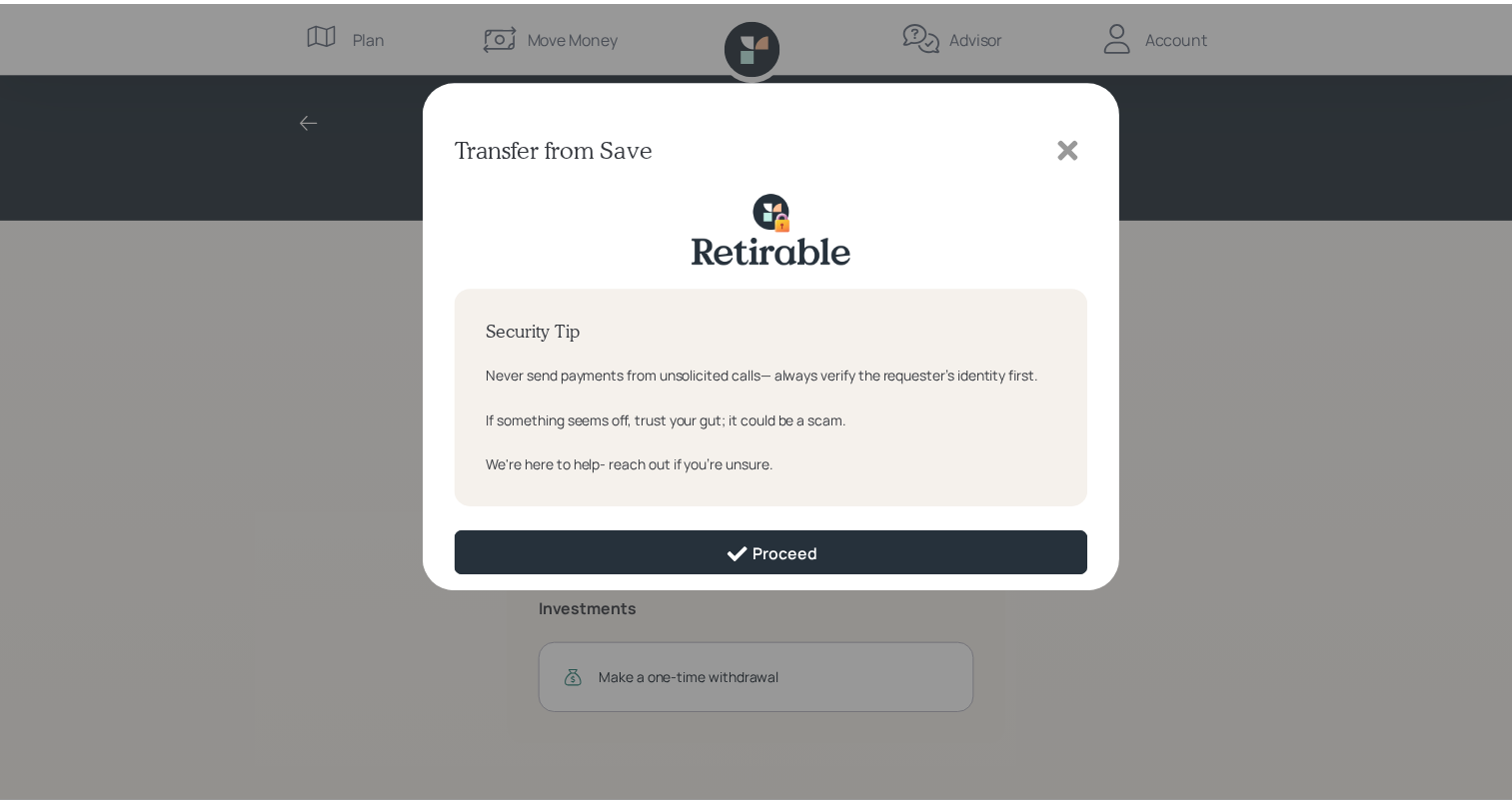 scroll, scrollTop: 0, scrollLeft: 0, axis: both 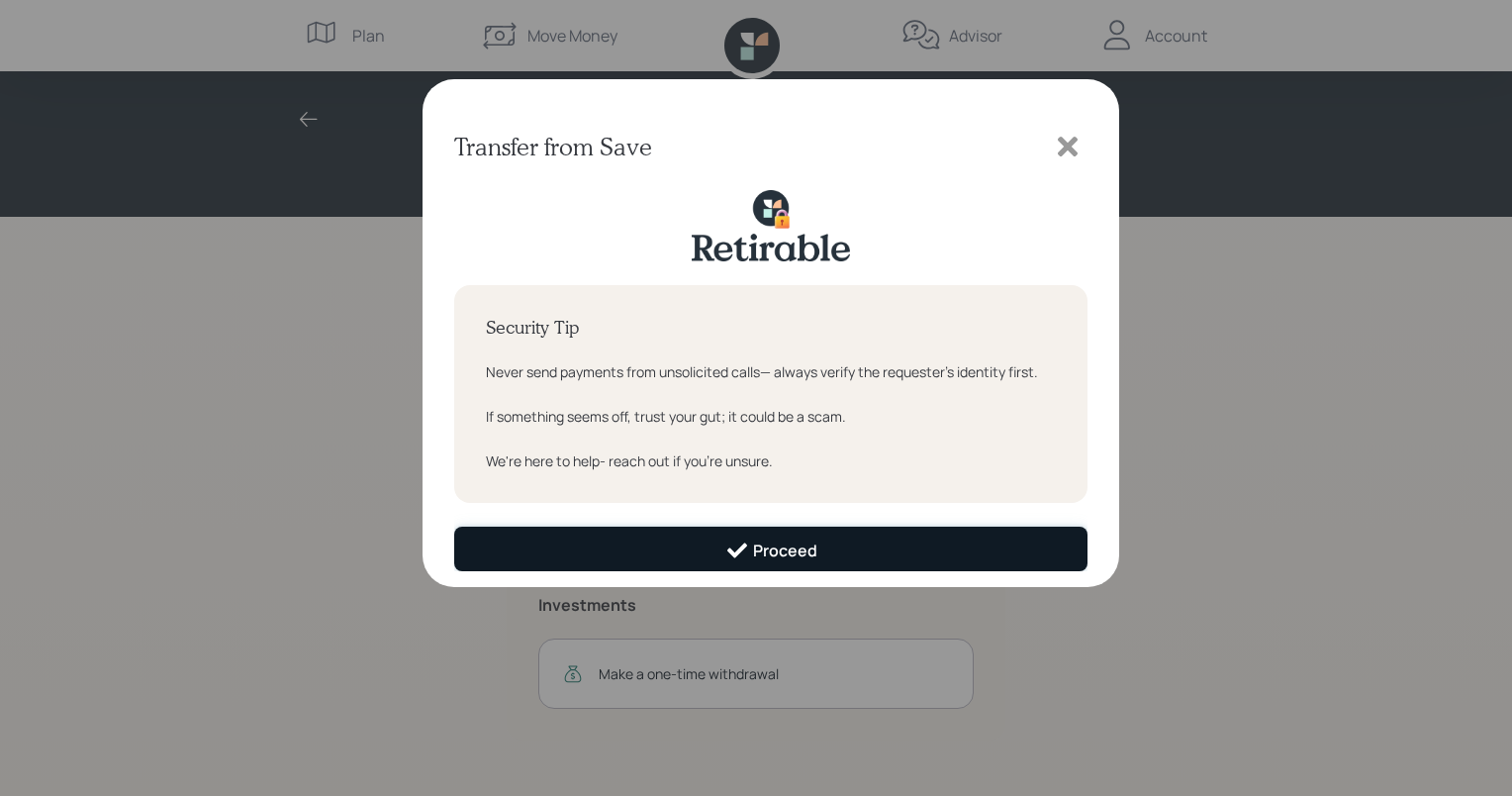 click on "Proceed" at bounding box center [771, 550] 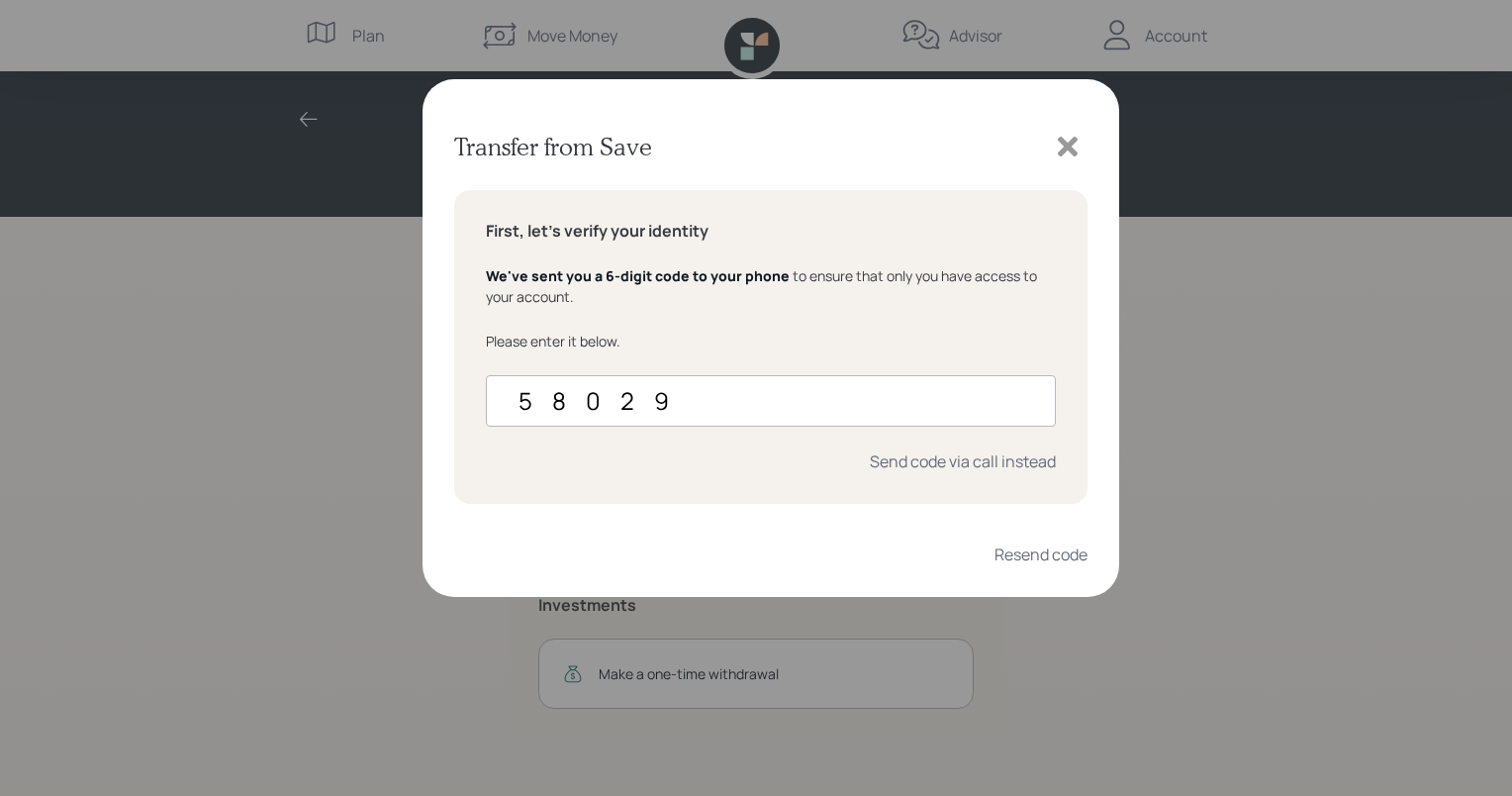 type on "580292" 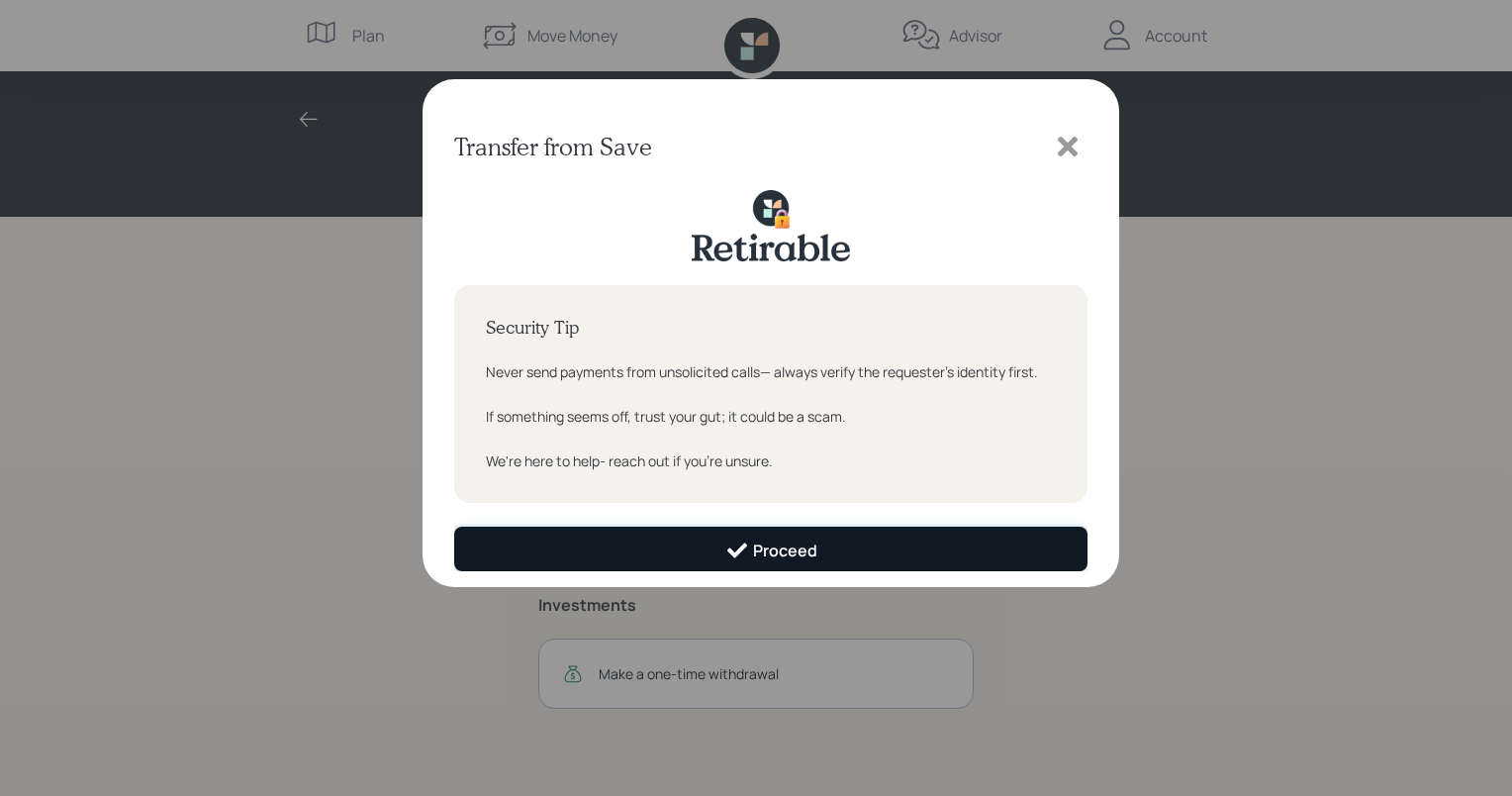 click on "Proceed" at bounding box center [771, 550] 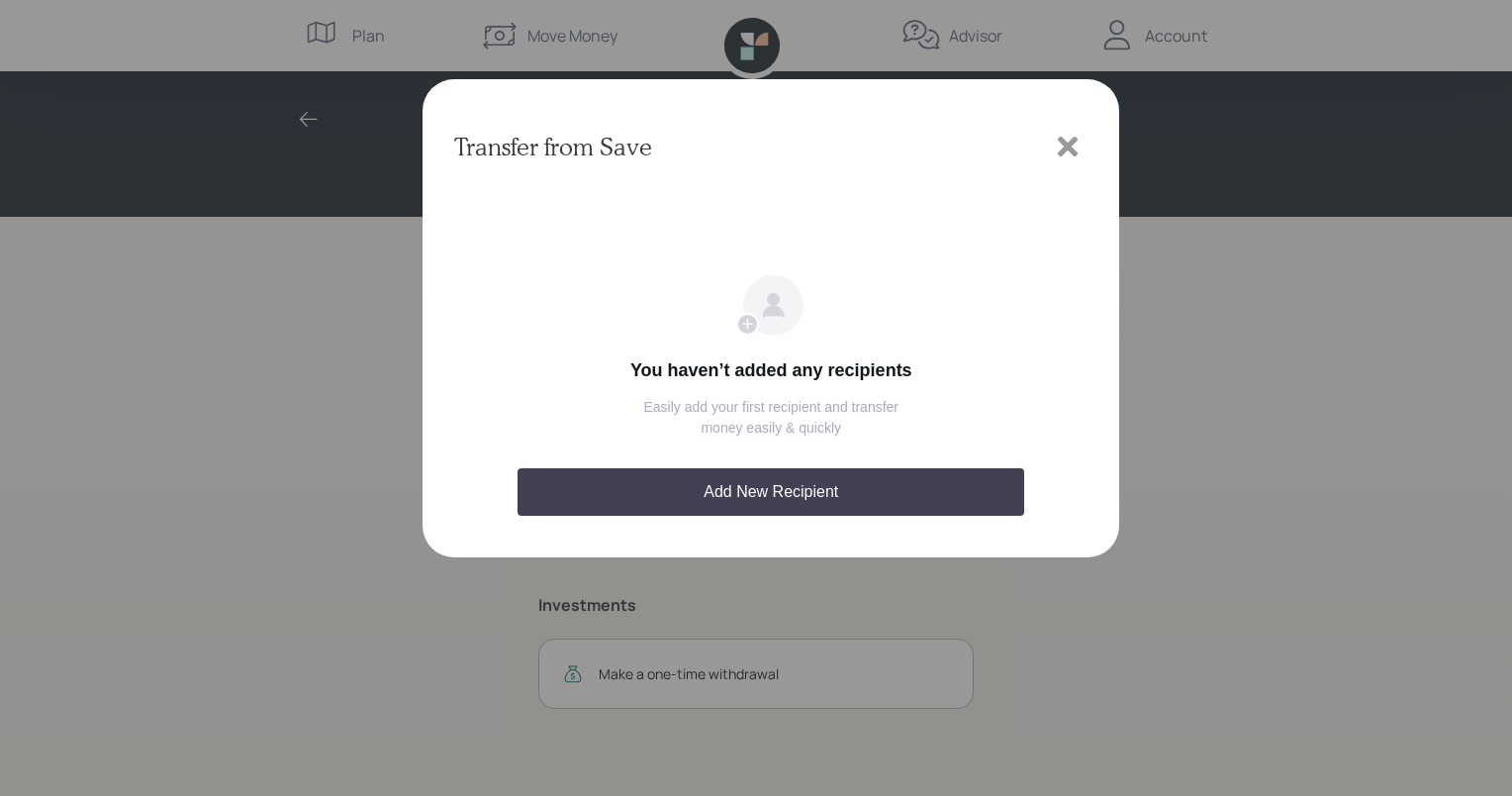 click 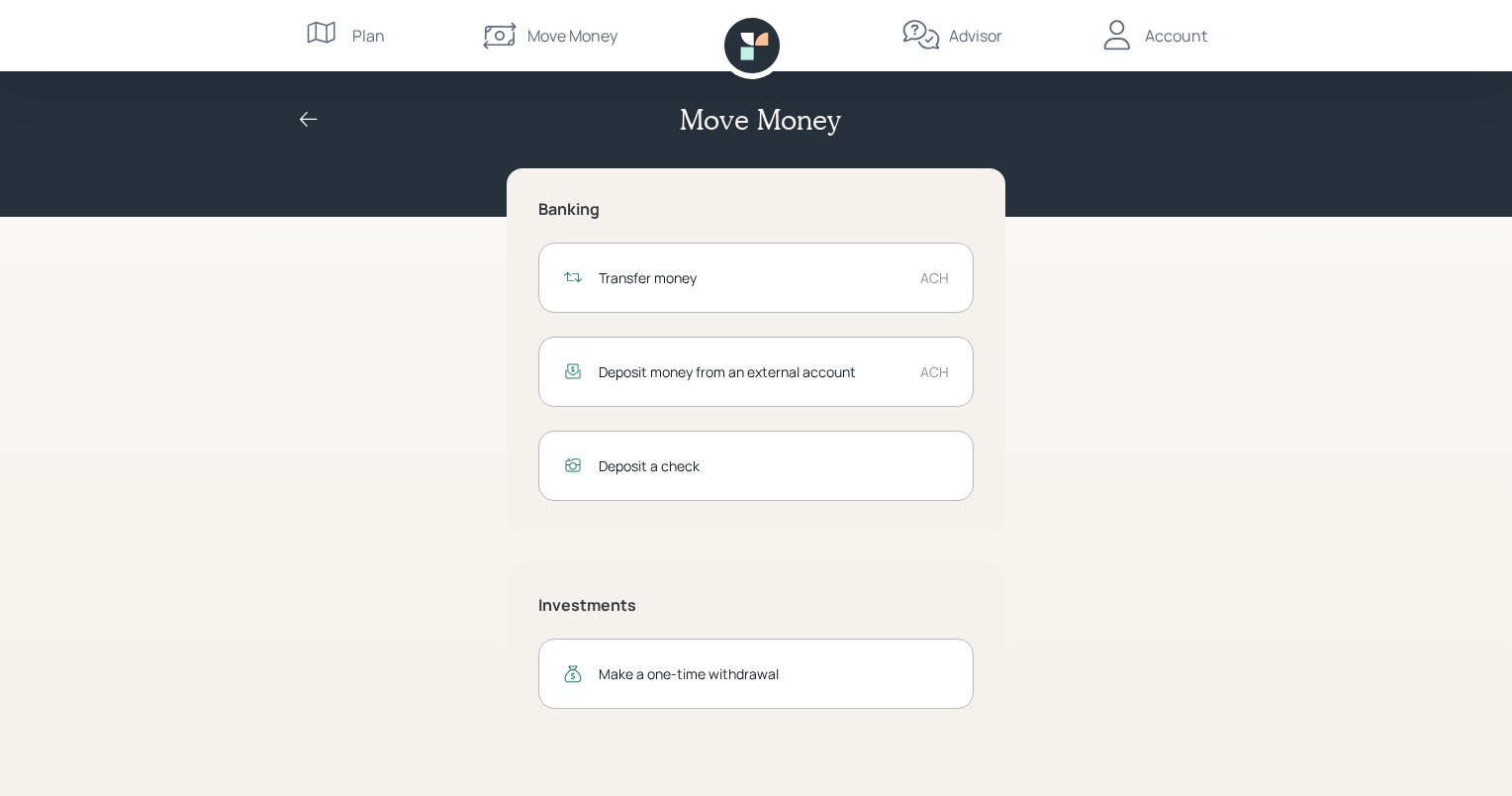 click on "Deposit money from an external account" at bounding box center (751, 371) 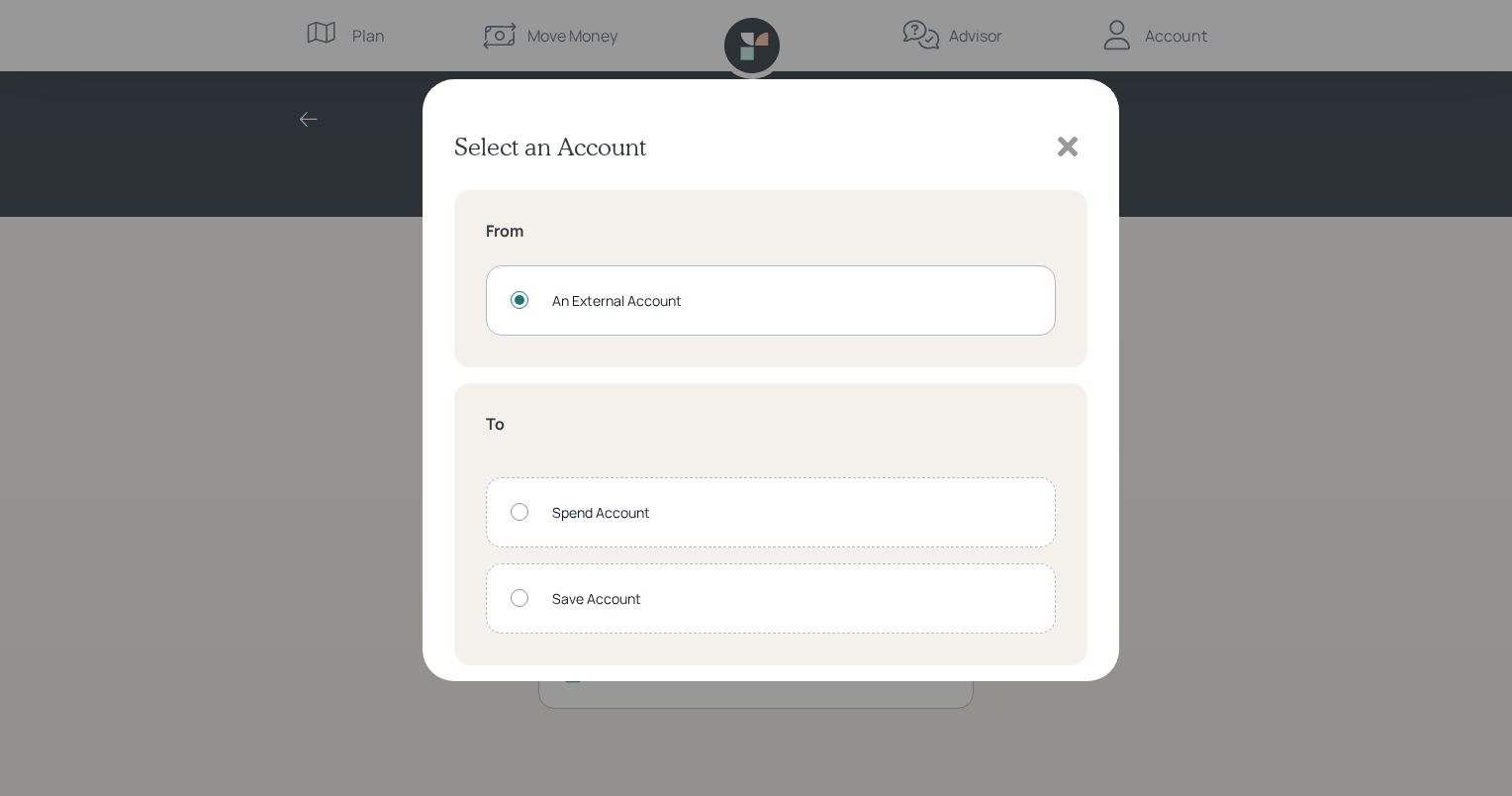 click at bounding box center [520, 598] 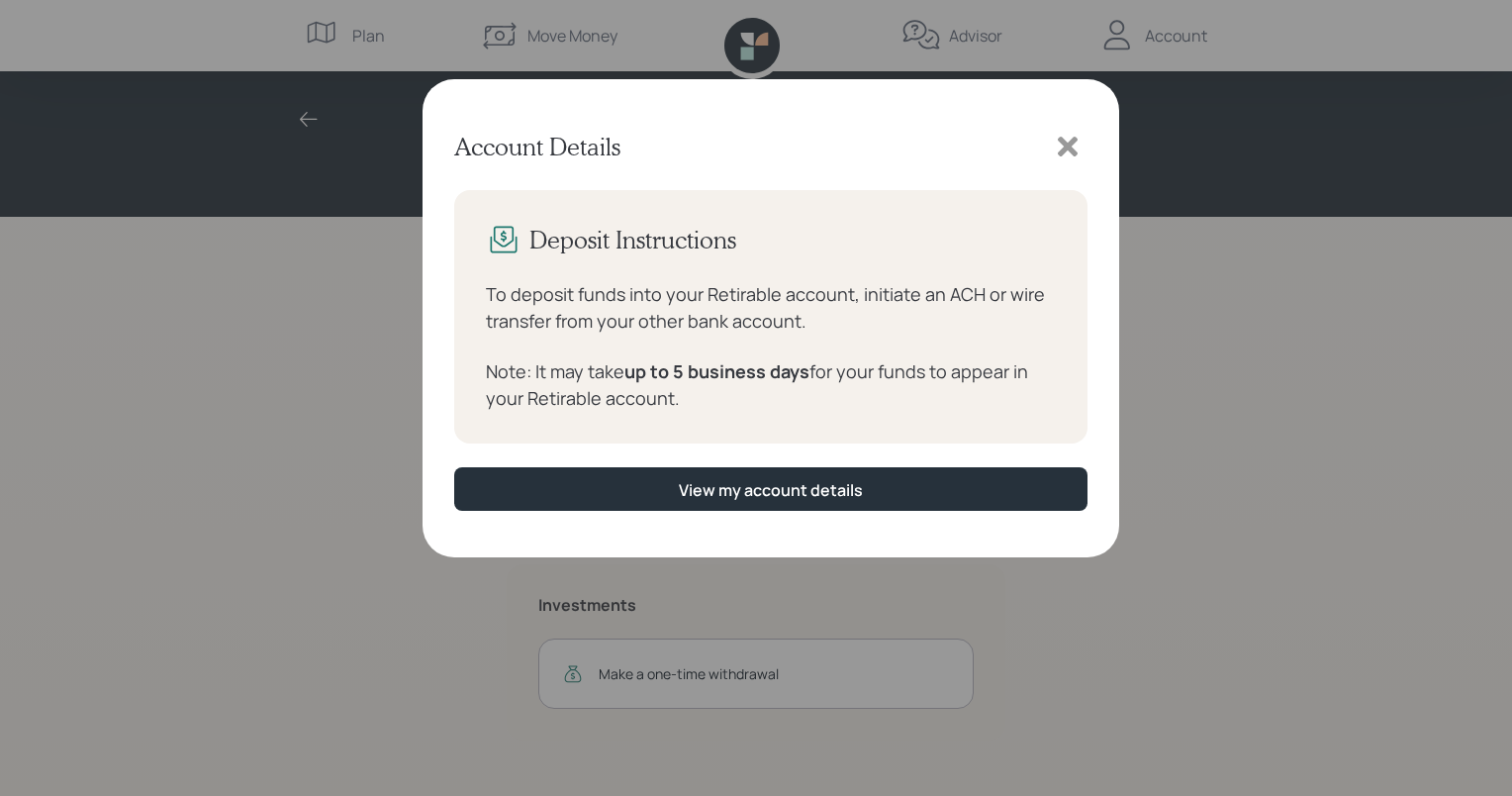 click 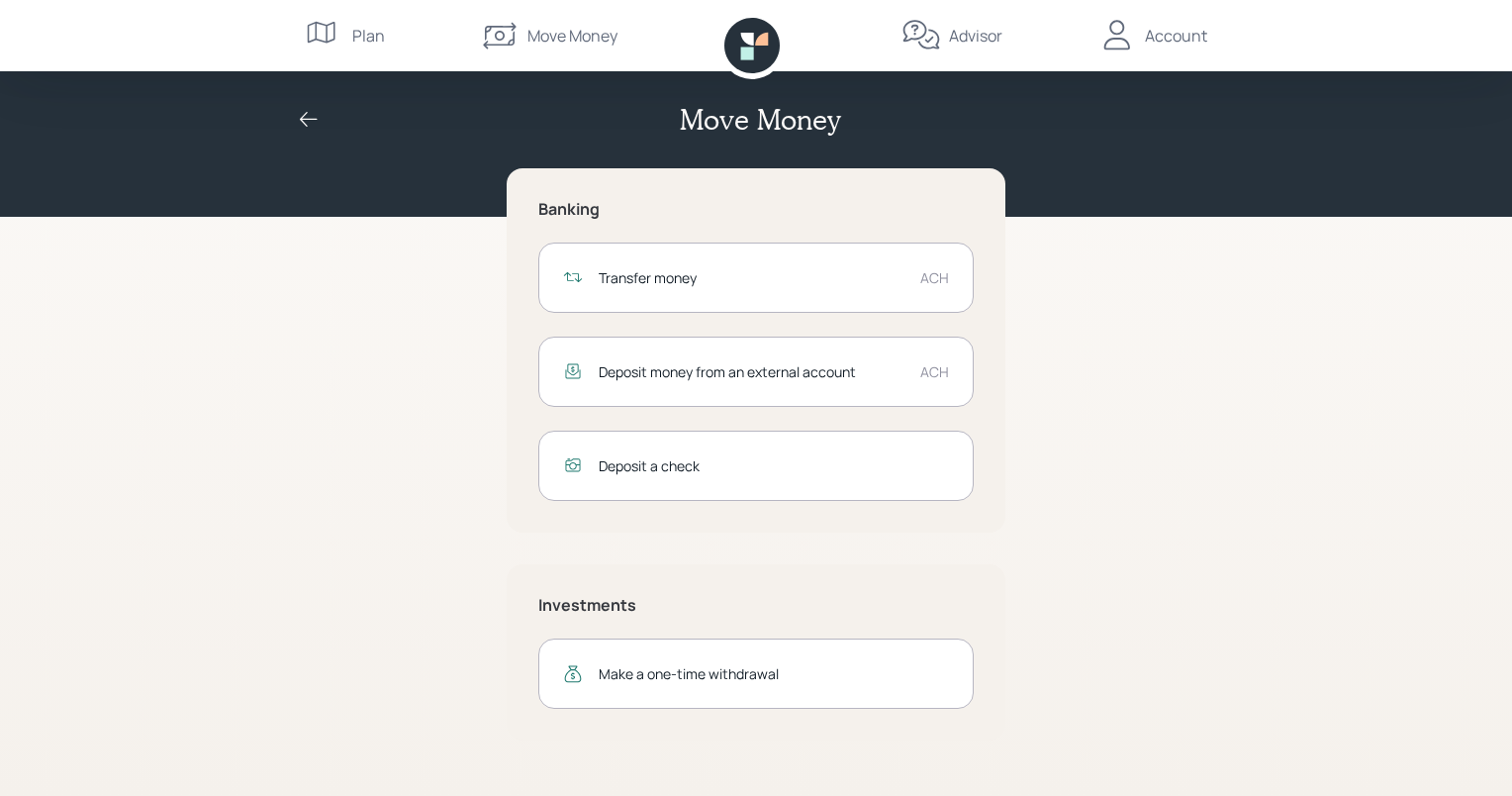 click on "Plan" at bounding box center (344, 36) 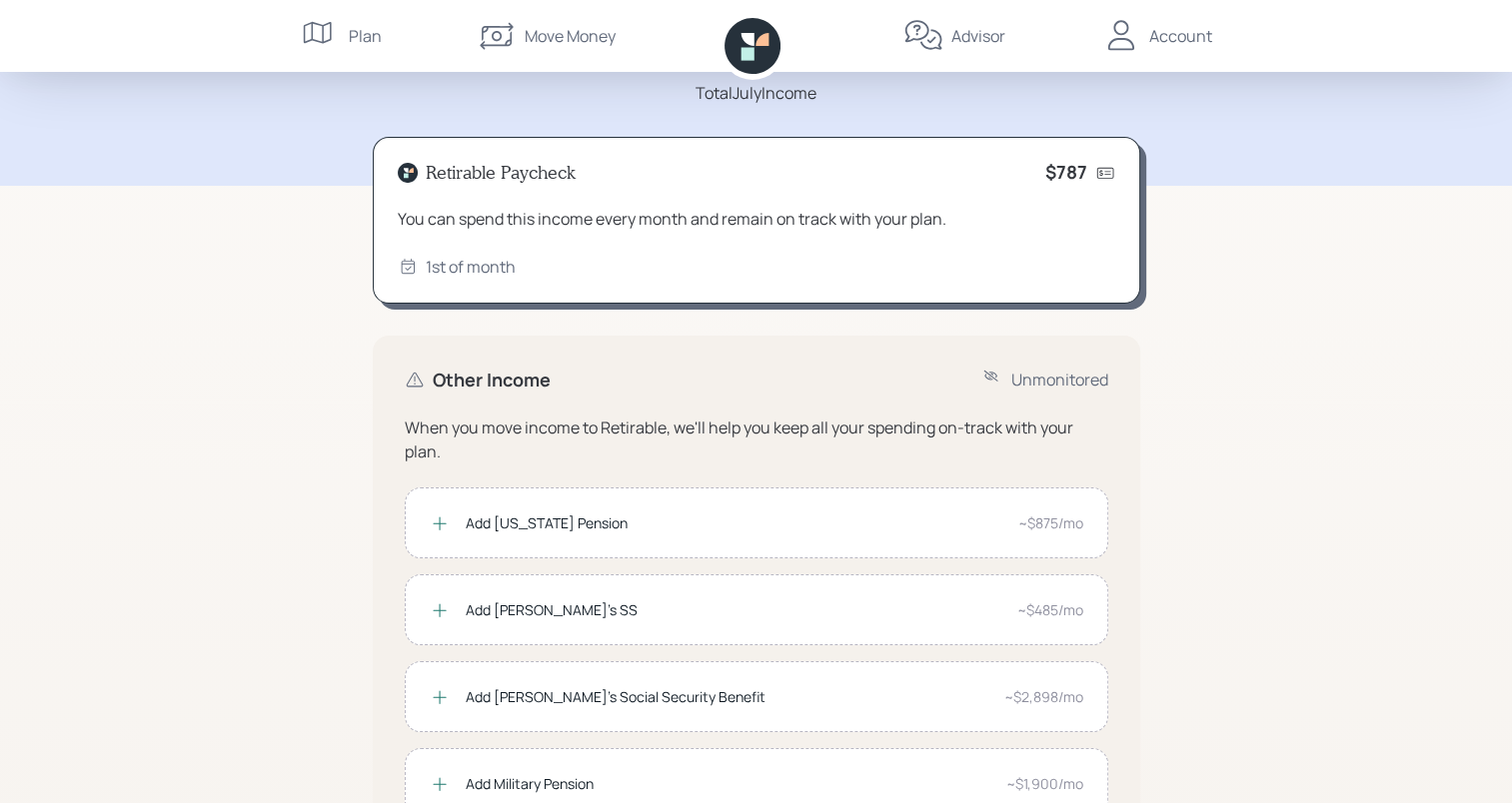 scroll, scrollTop: 100, scrollLeft: 0, axis: vertical 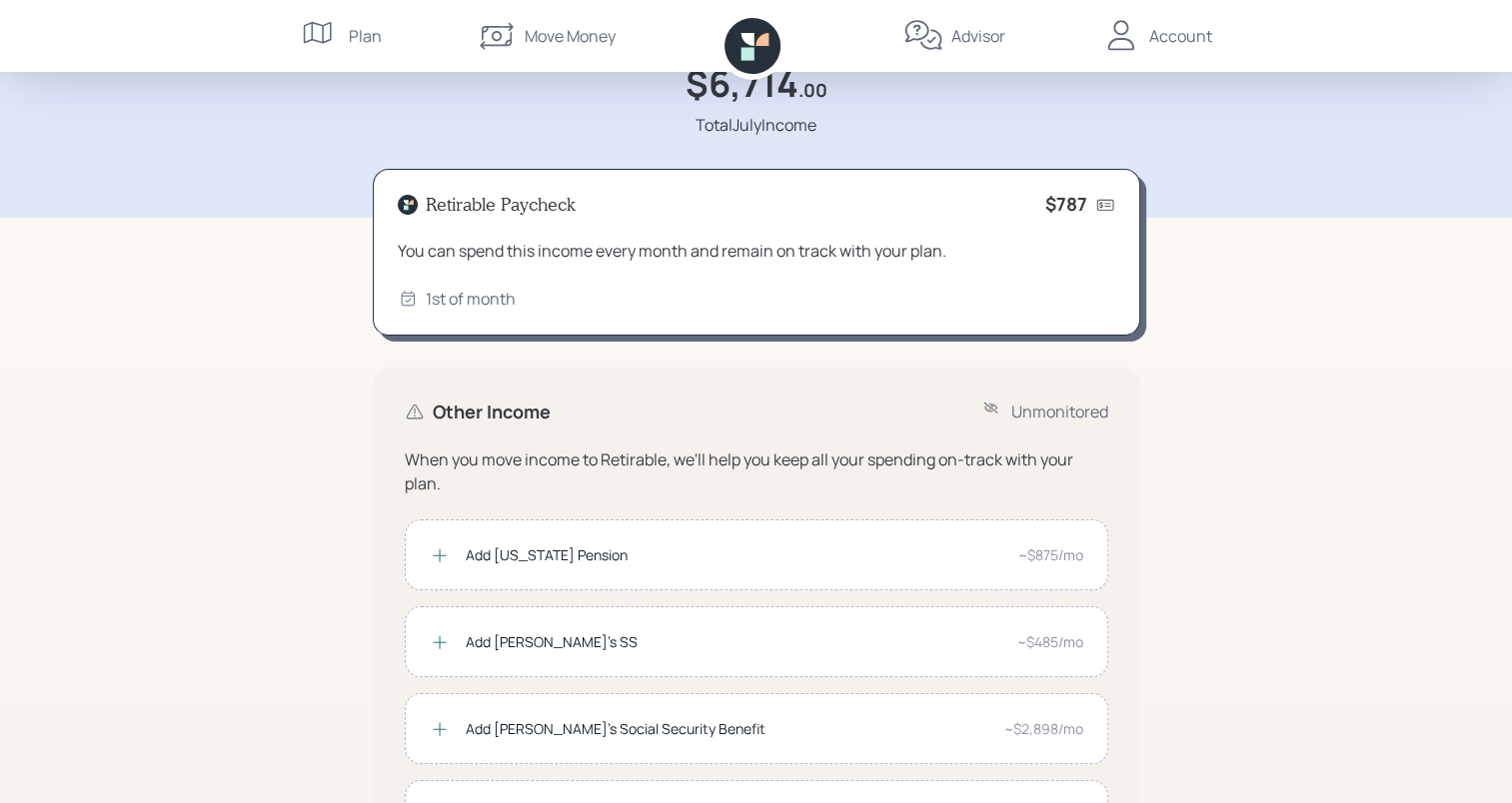 click on "Account" at bounding box center [1180, 36] 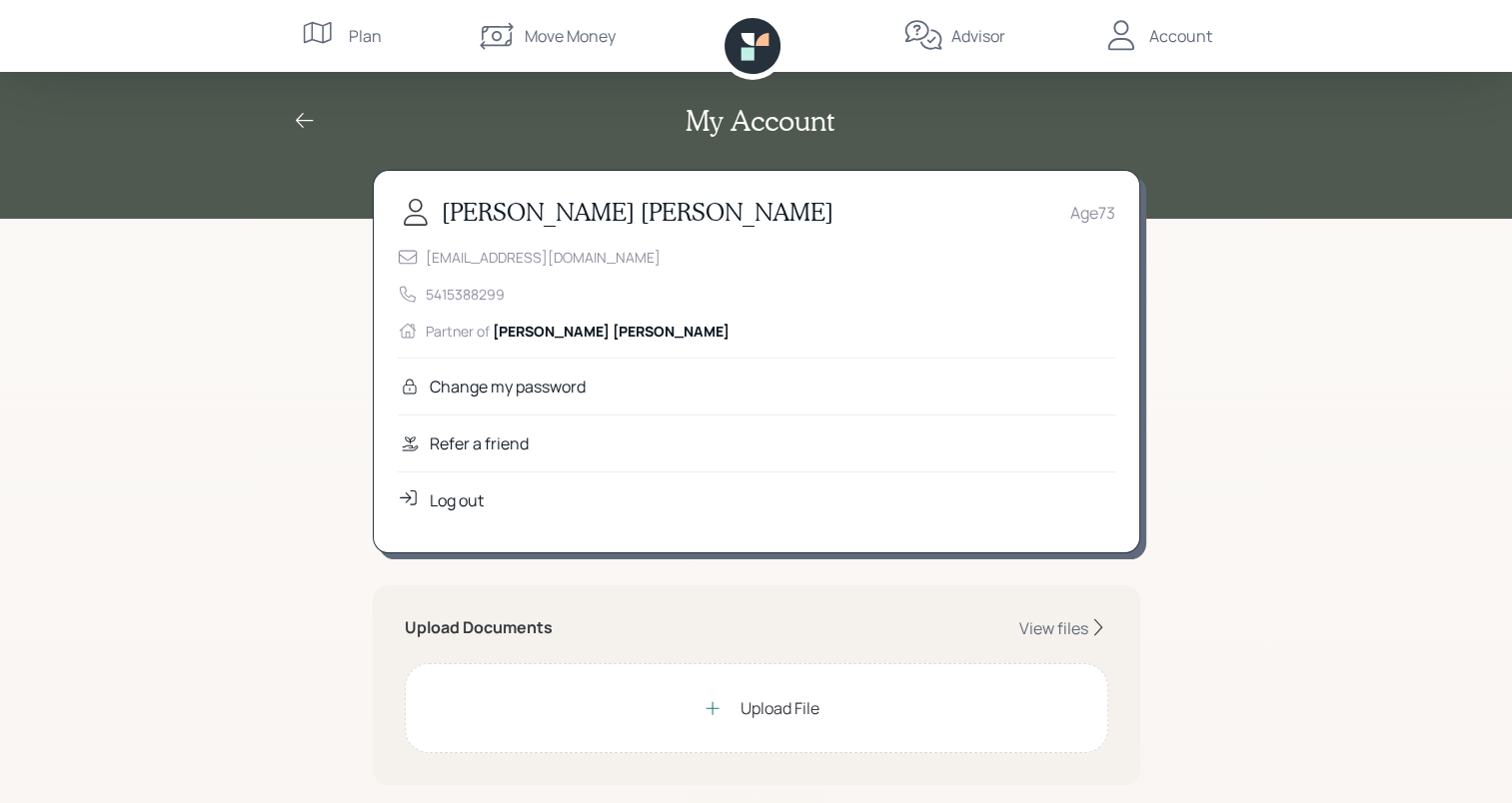 click on "Log out" at bounding box center [457, 500] 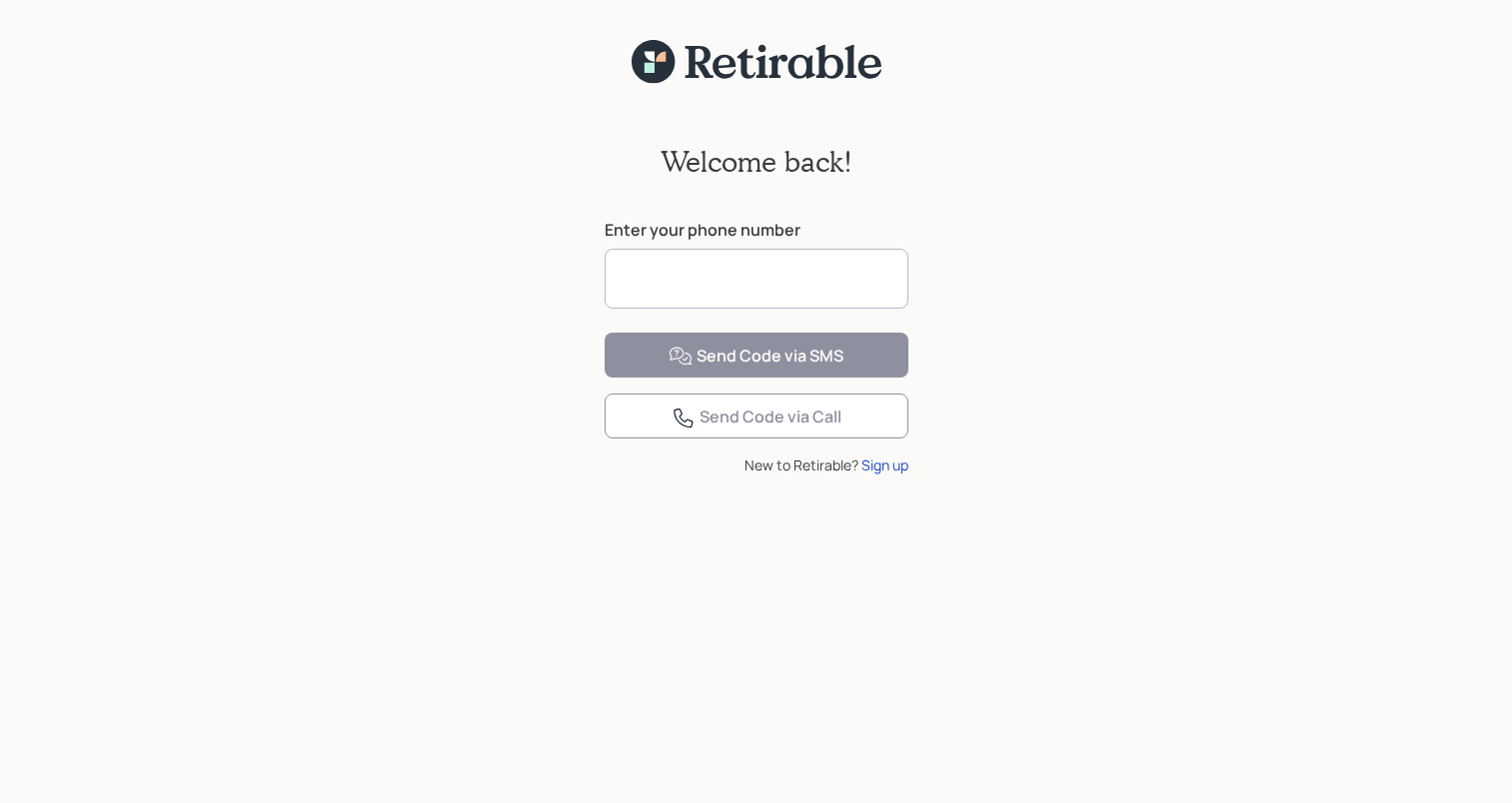 scroll, scrollTop: 0, scrollLeft: 0, axis: both 